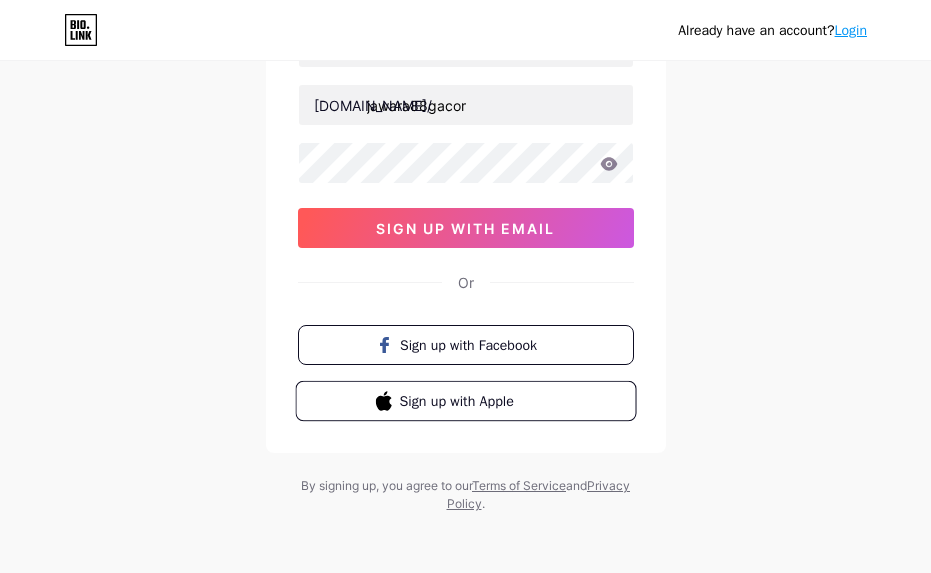 scroll, scrollTop: 192, scrollLeft: 0, axis: vertical 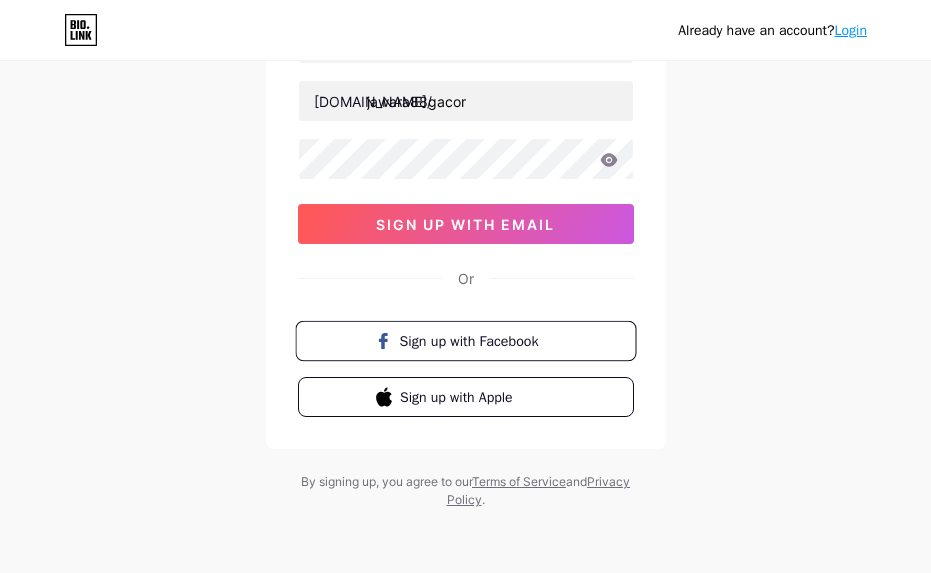 click on "Sign up with Facebook" at bounding box center [477, 340] 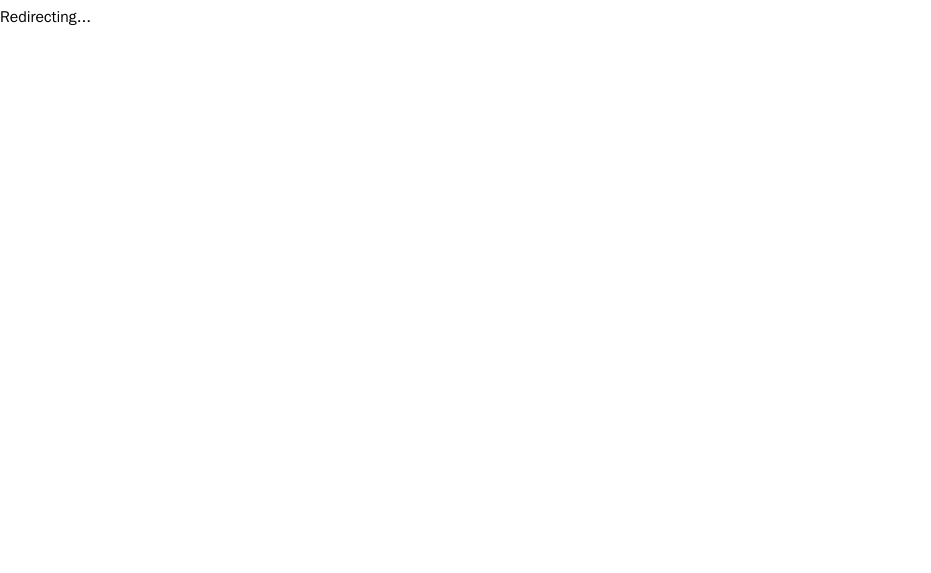 scroll, scrollTop: 0, scrollLeft: 0, axis: both 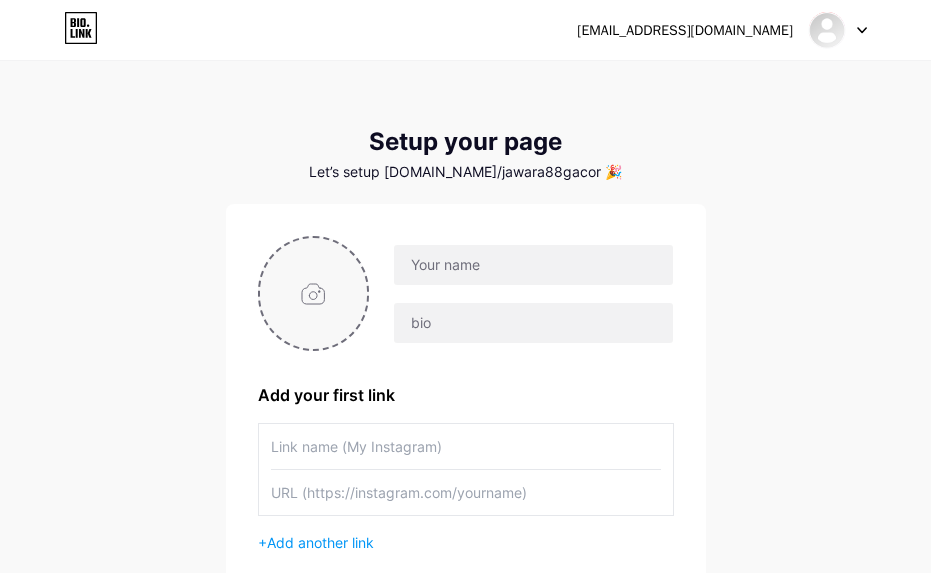 click at bounding box center (314, 293) 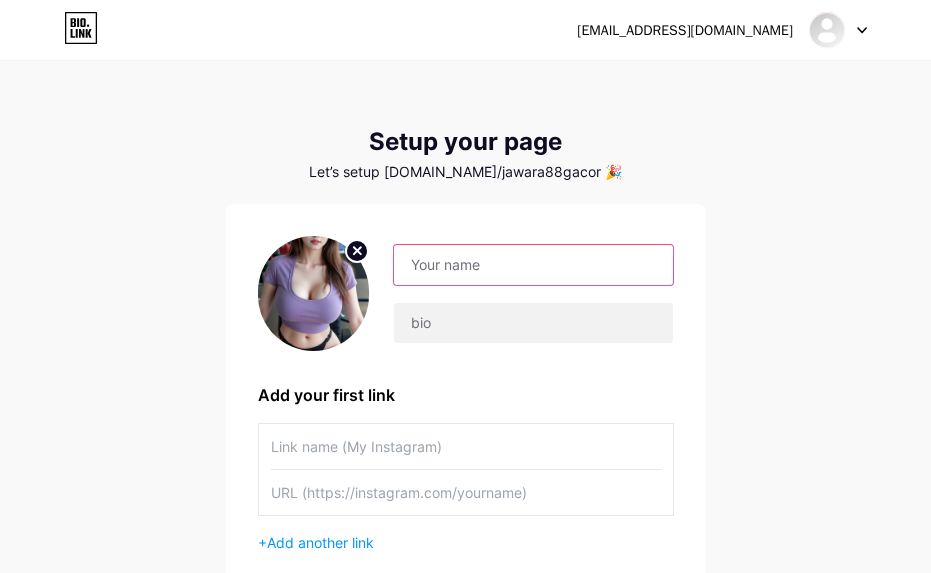 click at bounding box center (533, 265) 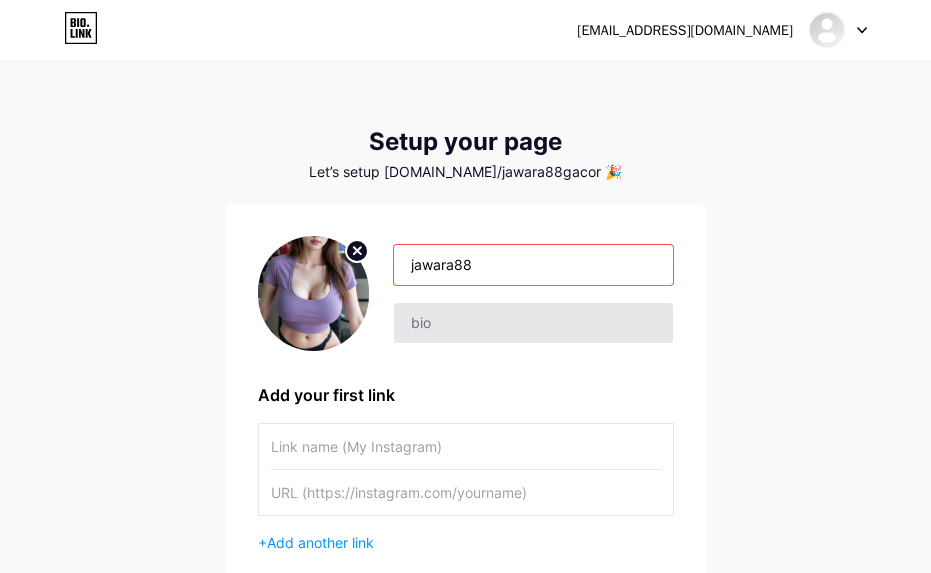 type on "jawara88" 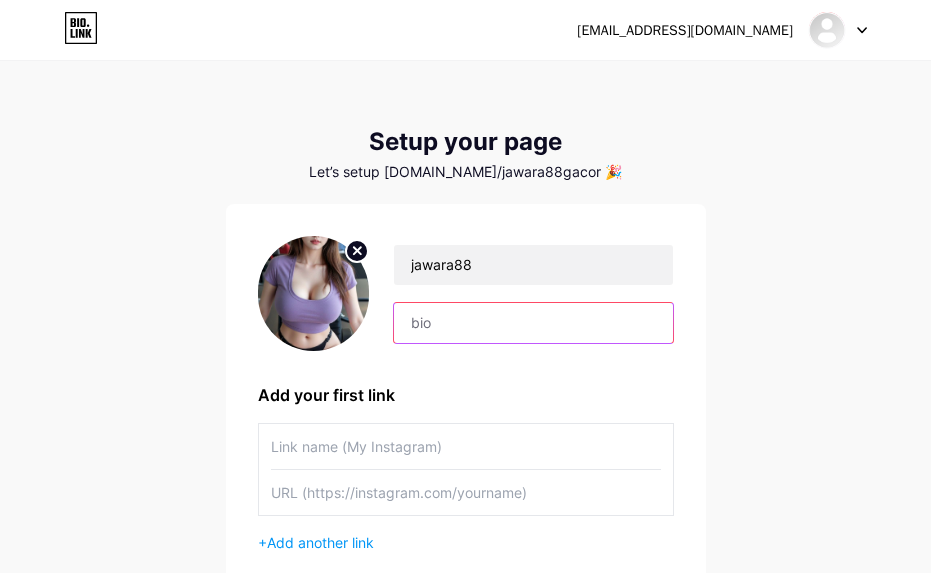 click at bounding box center (533, 323) 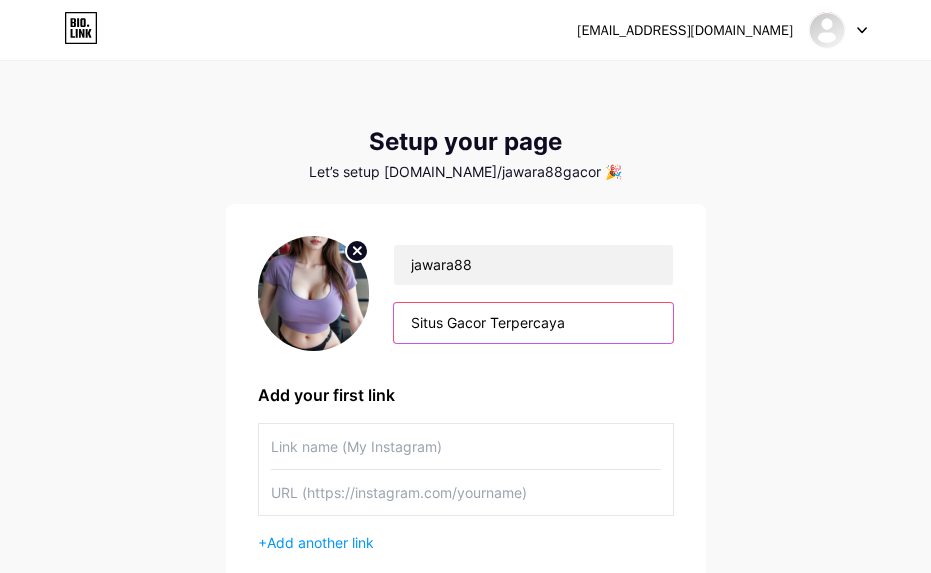 type on "Situs Gacor Terpercaya" 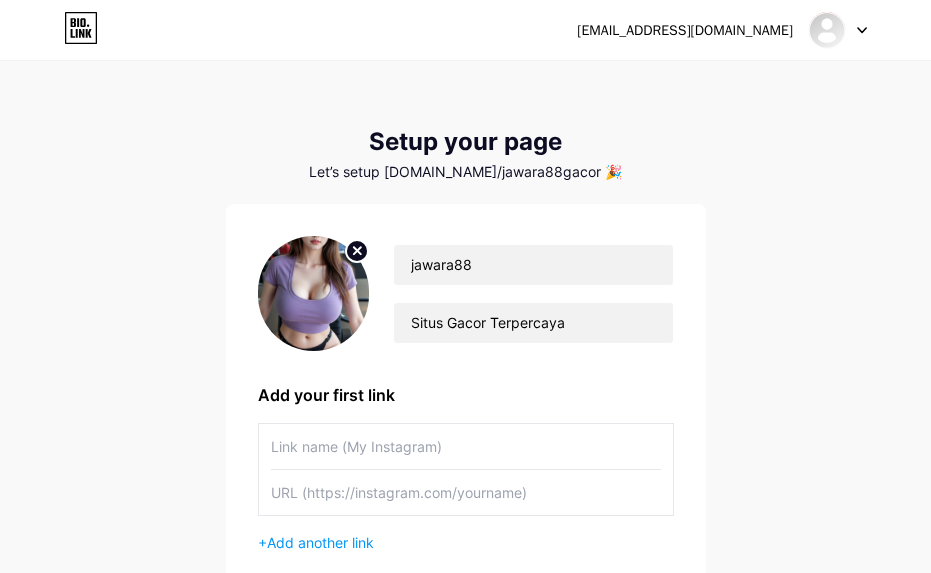 click at bounding box center (466, 446) 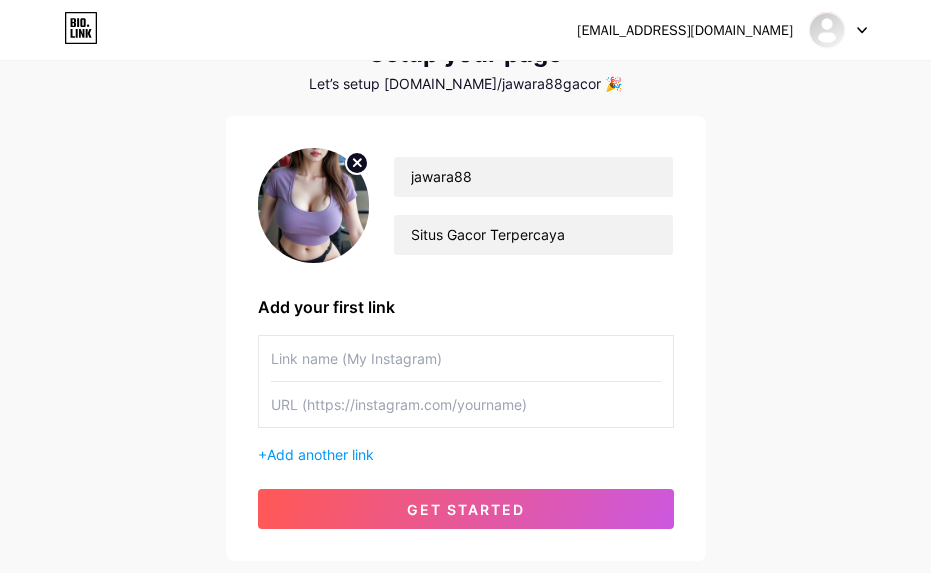 scroll, scrollTop: 133, scrollLeft: 0, axis: vertical 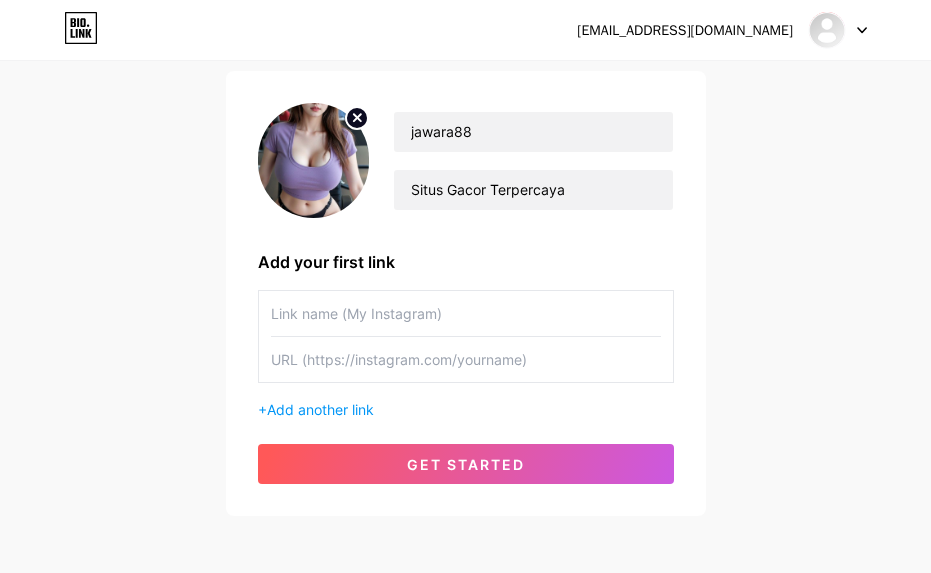 click at bounding box center (466, 359) 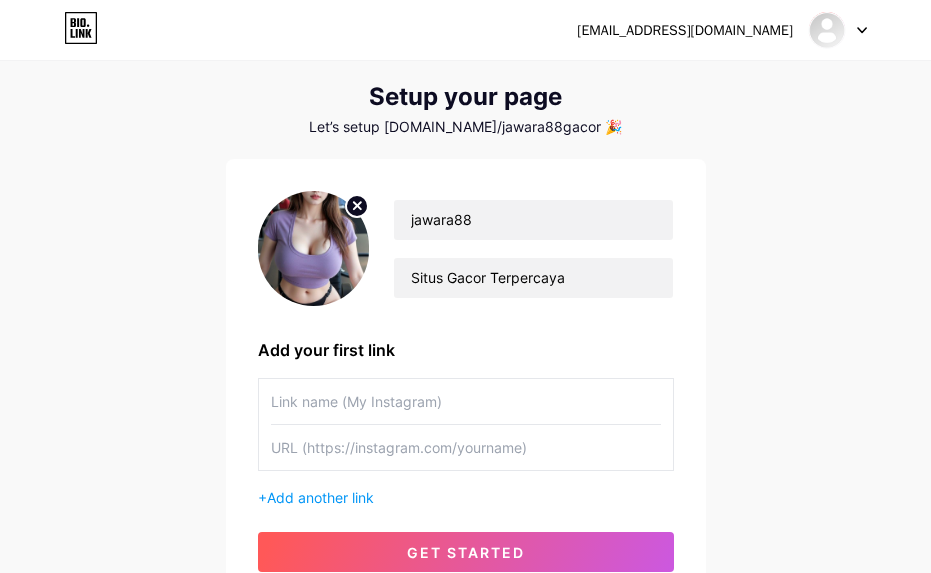 scroll, scrollTop: 0, scrollLeft: 0, axis: both 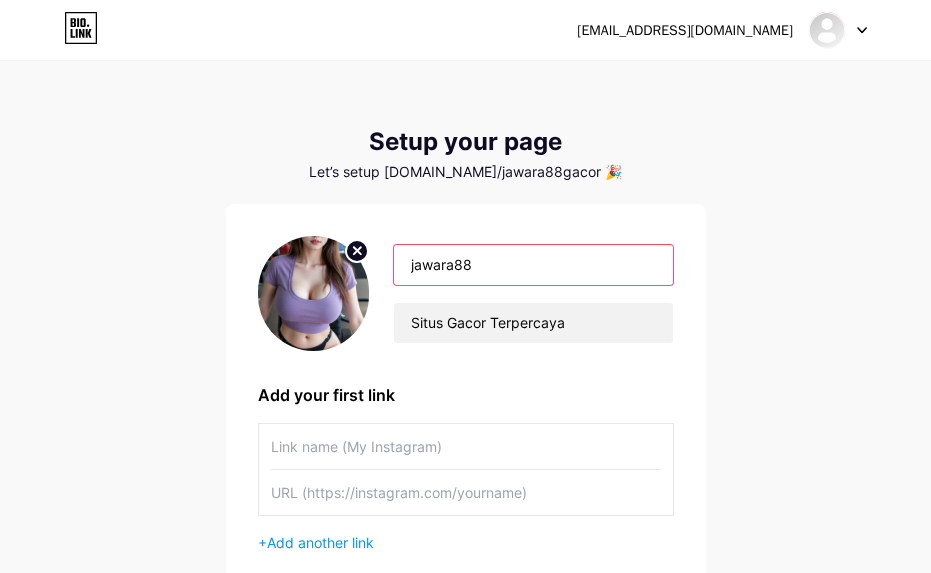 click on "jawara88" at bounding box center (533, 265) 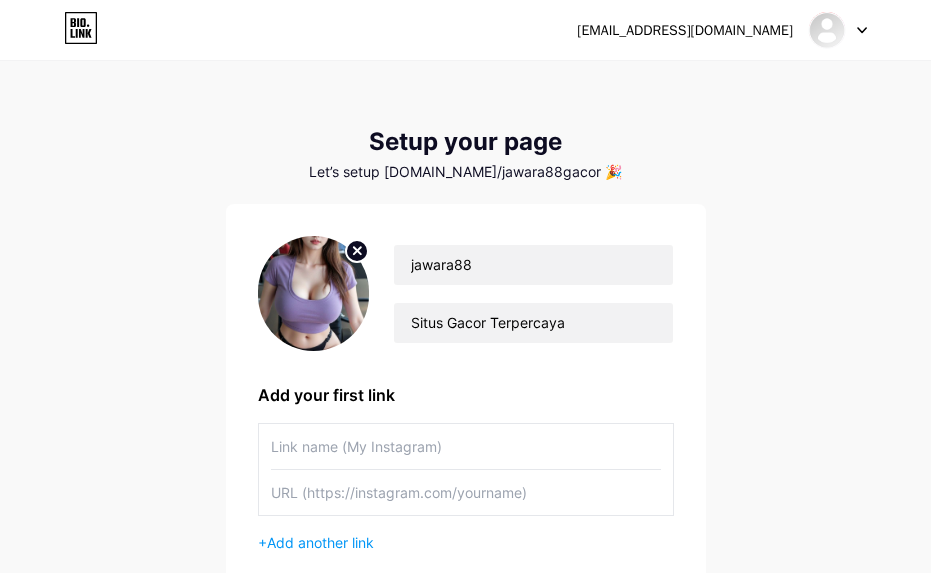 click at bounding box center [466, 446] 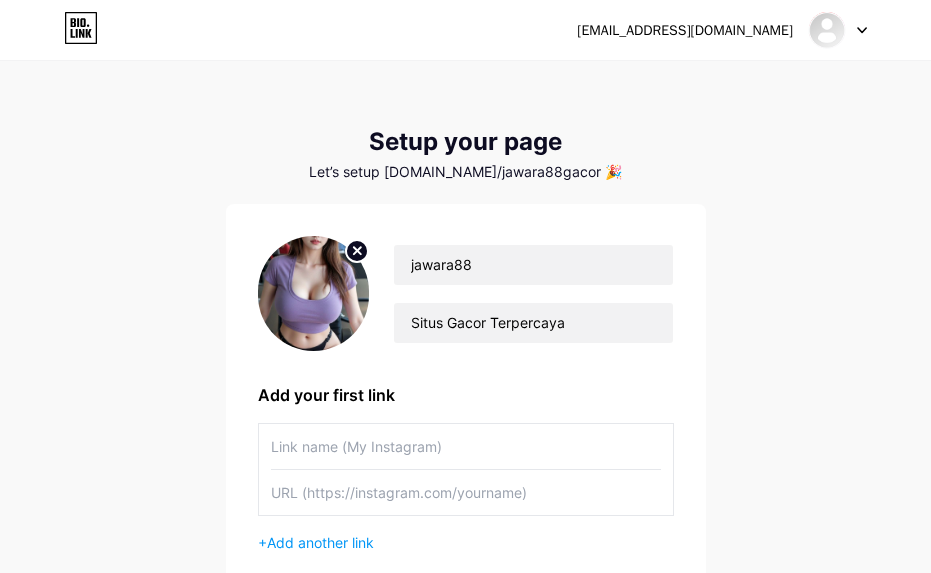 click at bounding box center [466, 446] 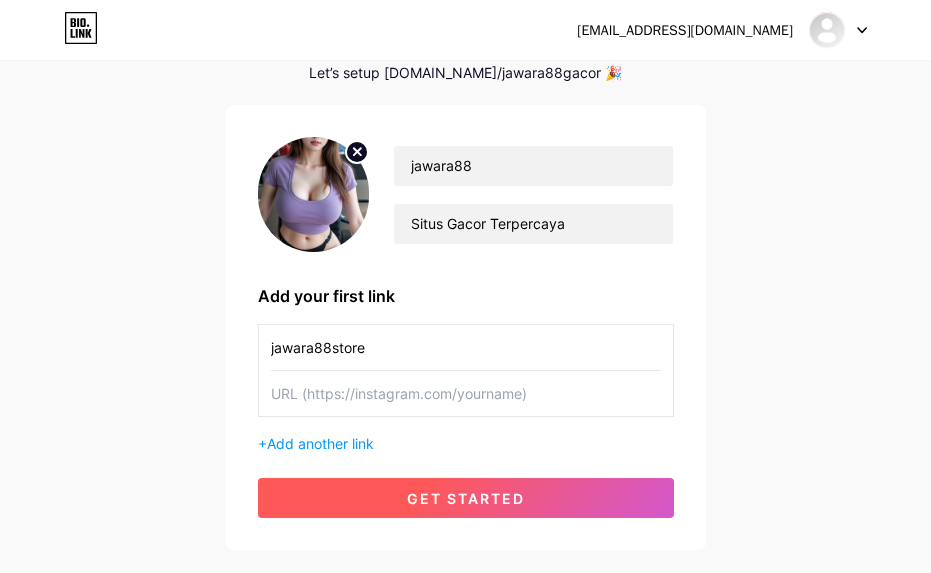 scroll, scrollTop: 133, scrollLeft: 0, axis: vertical 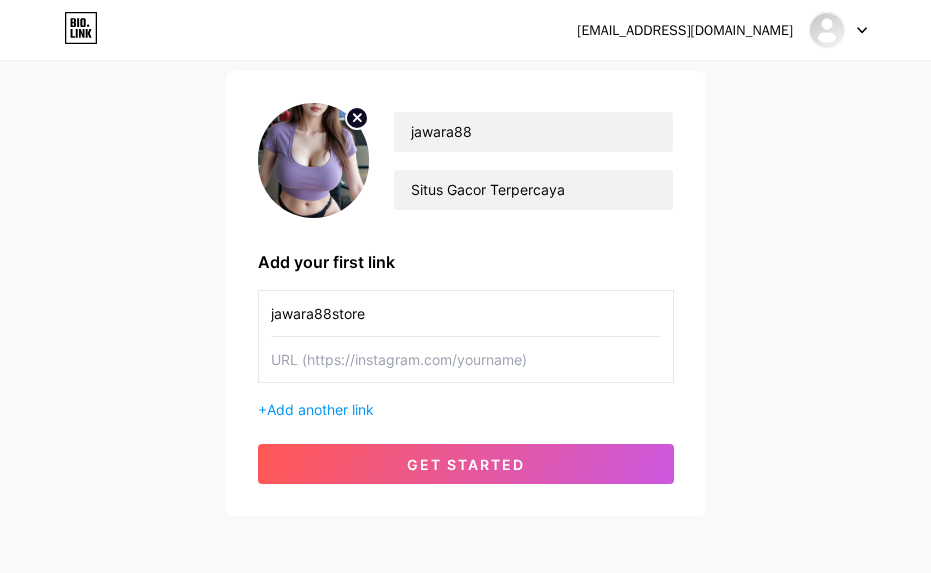 type on "jawara88store" 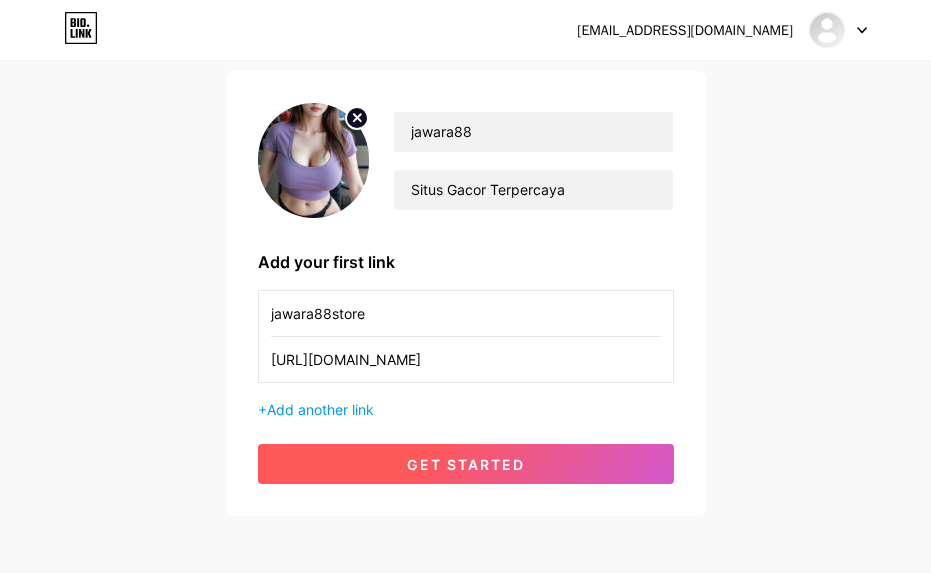 type on "[URL][DOMAIN_NAME]" 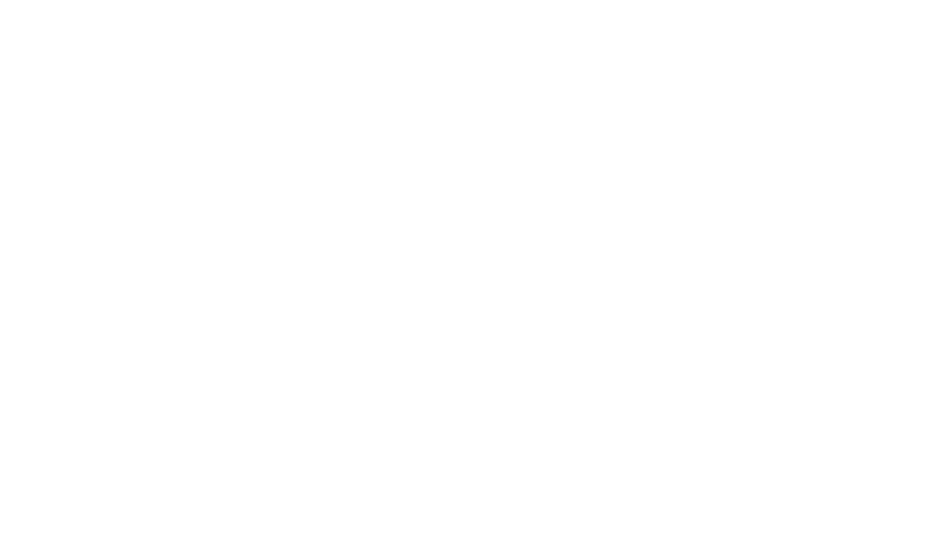 scroll, scrollTop: 0, scrollLeft: 0, axis: both 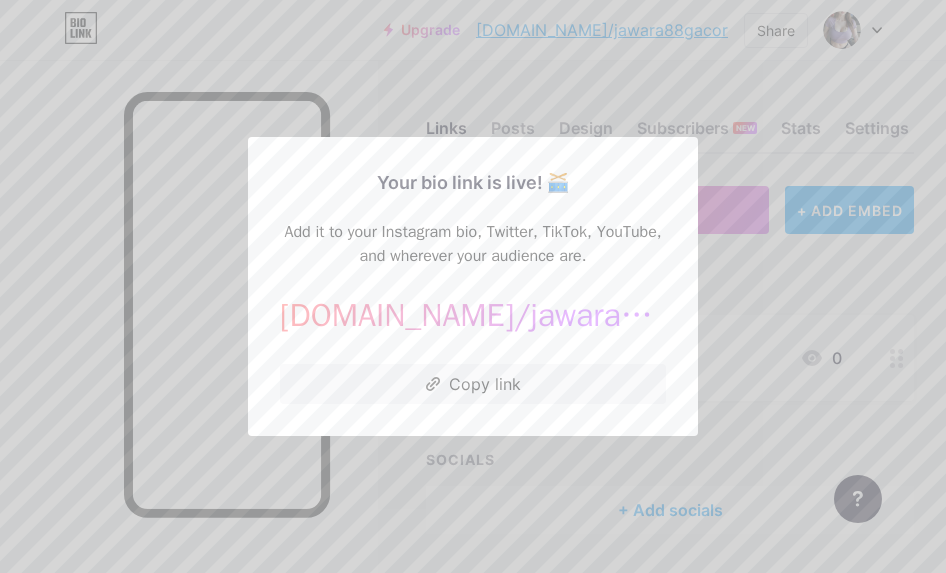 click on "Your bio link is live! 🥁
Add it to your Instagram bio, Twitter, TikTok, YouTube, and wherever your audience are.
[DOMAIN_NAME]/ jawara88gacor   [URL][DOMAIN_NAME]      Copy link" at bounding box center [473, 286] 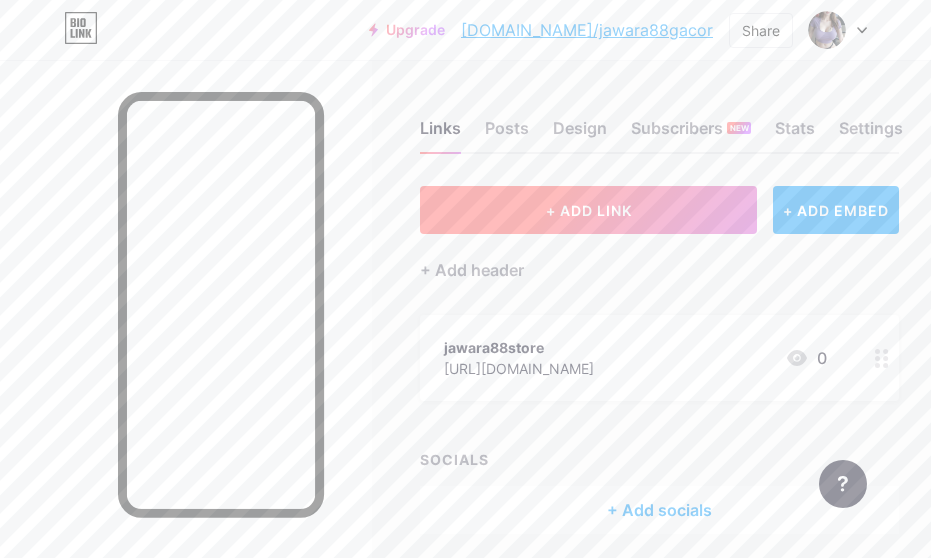 click on "+ ADD LINK" at bounding box center [589, 210] 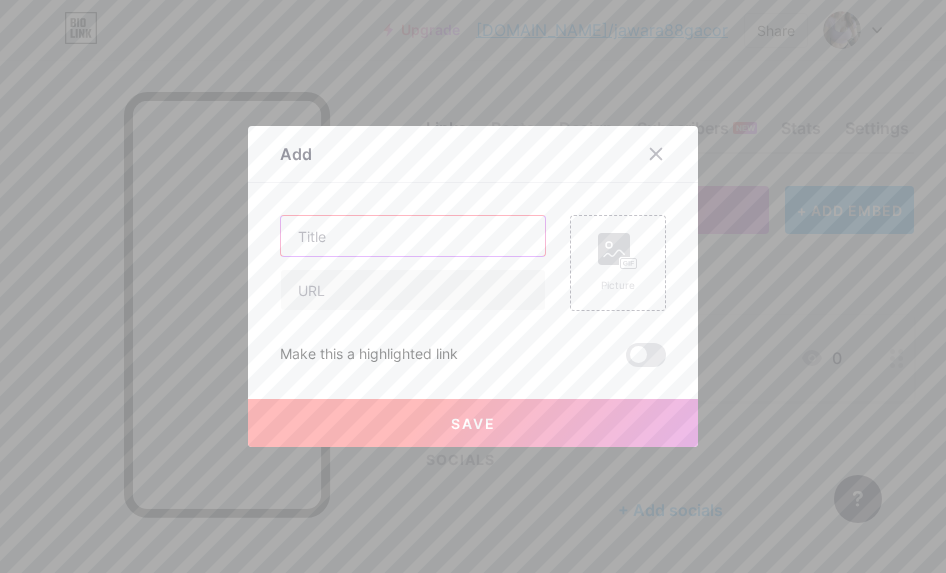click at bounding box center [413, 236] 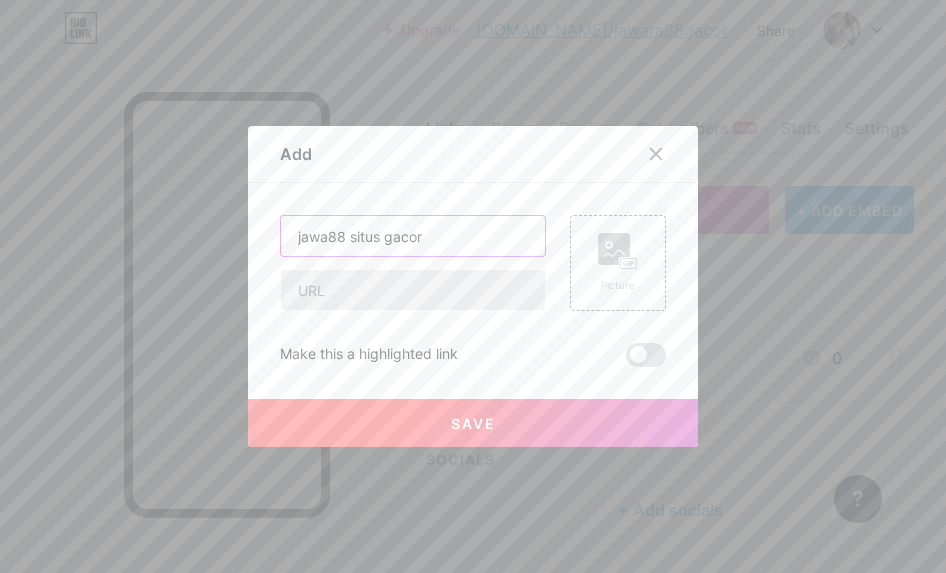 type on "jawa88 situs gacor" 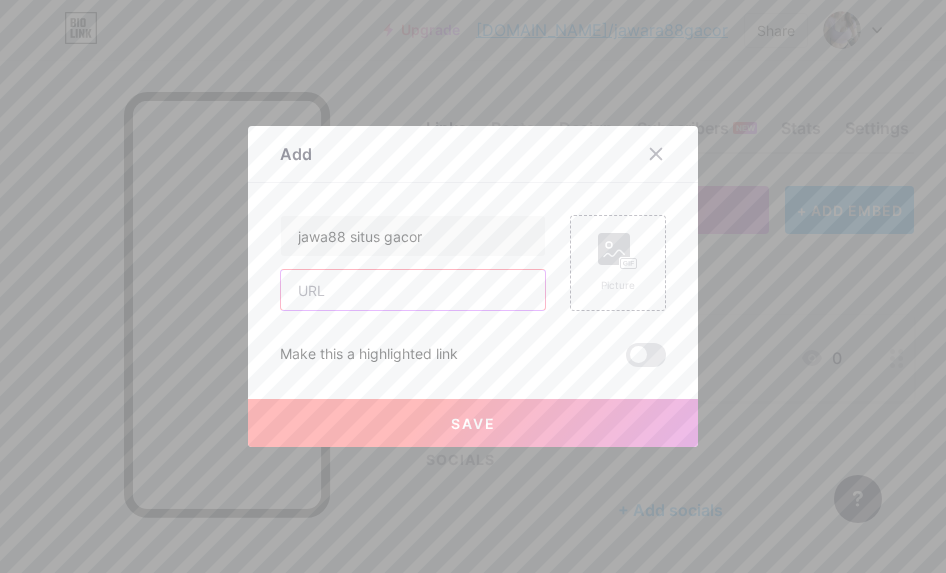 click at bounding box center (413, 290) 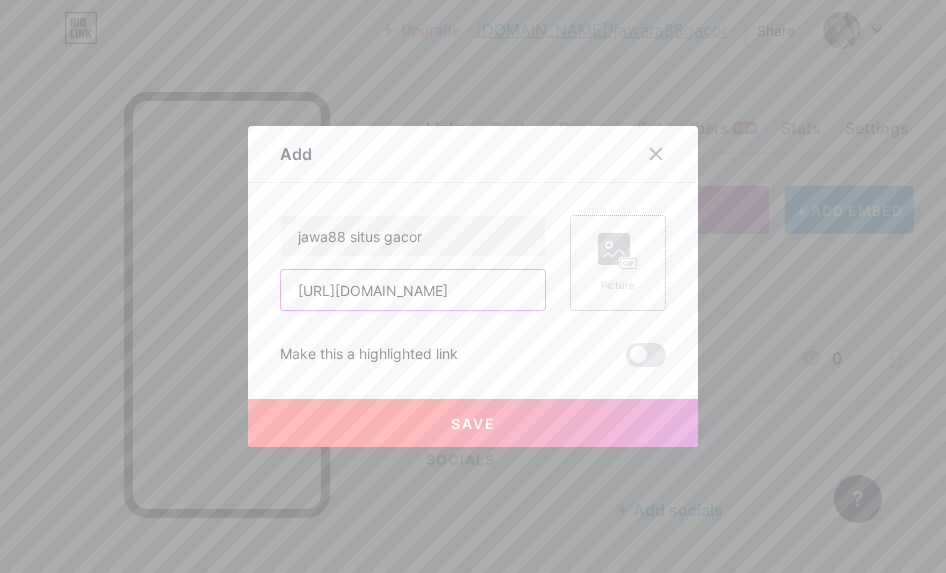 type on "[URL][DOMAIN_NAME]" 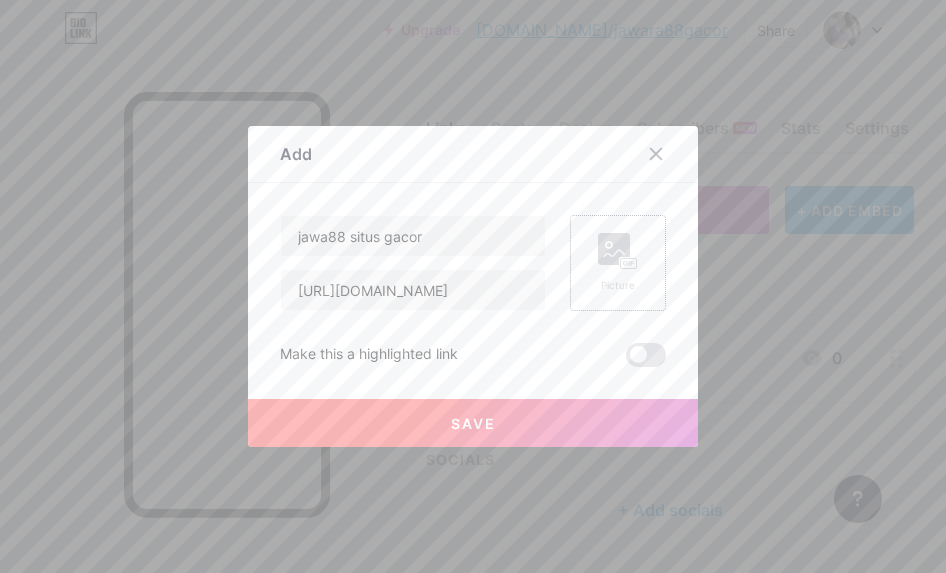 click 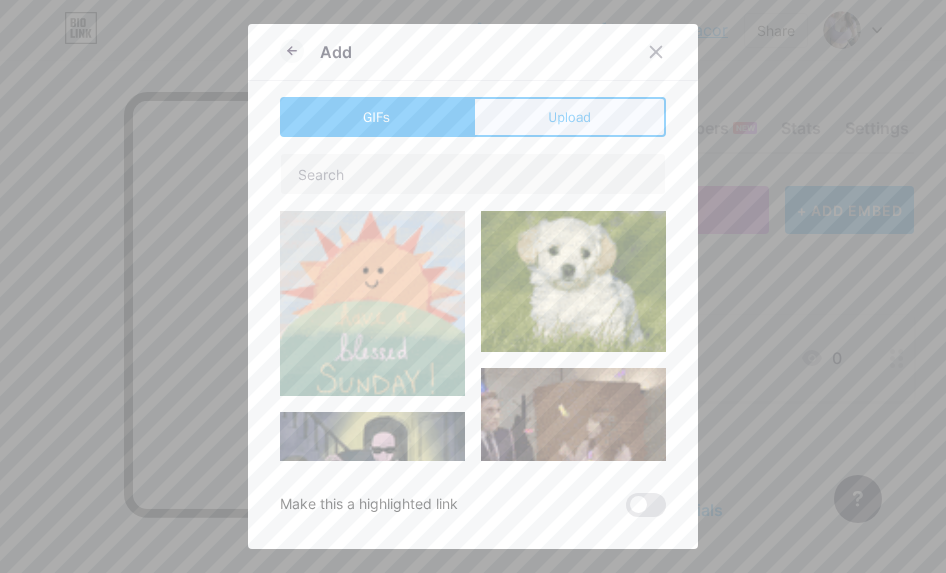 click on "Upload" at bounding box center (569, 117) 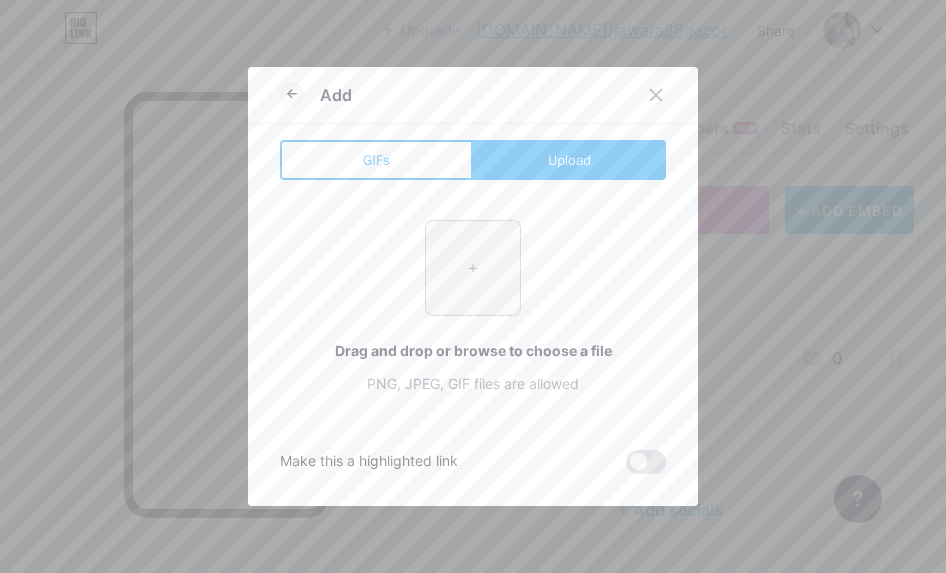 click at bounding box center (473, 268) 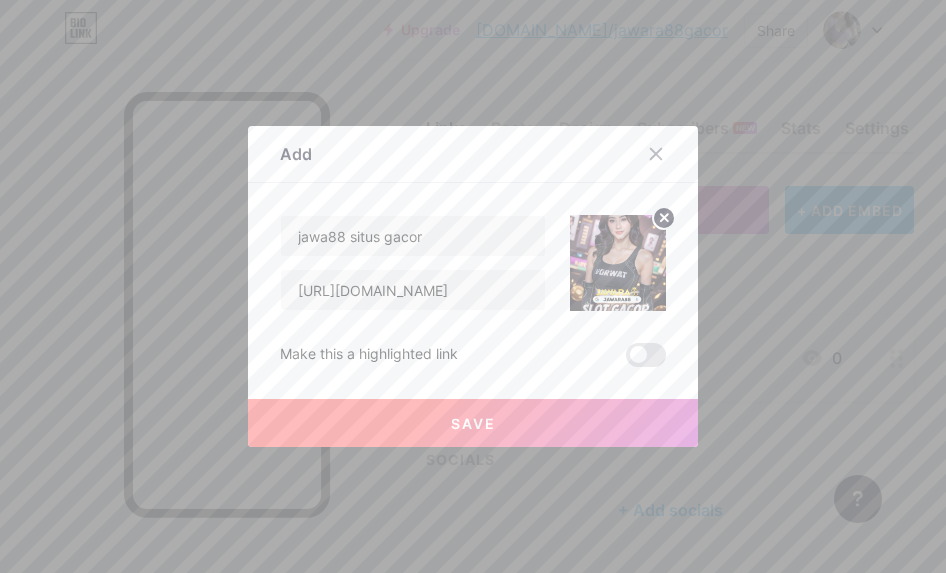 click on "Save" at bounding box center [473, 423] 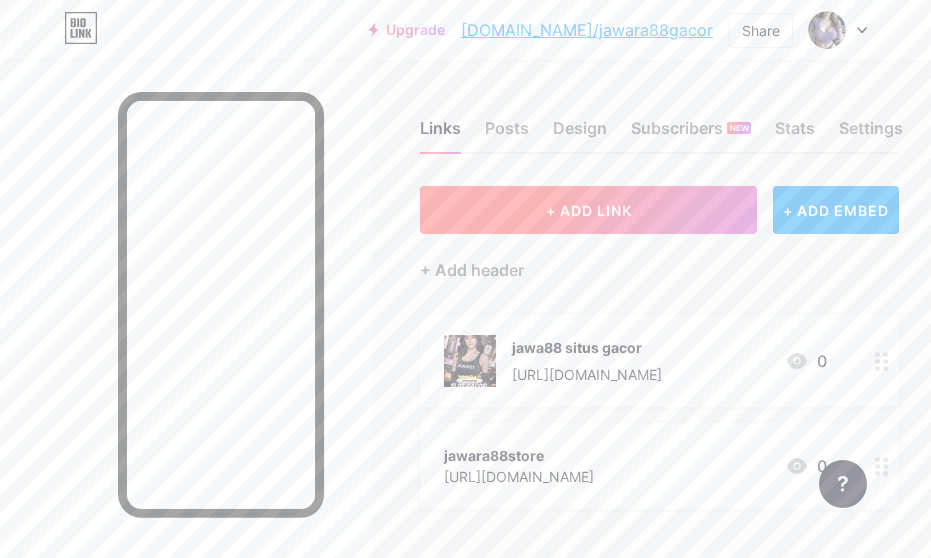 click on "+ ADD LINK" at bounding box center (589, 210) 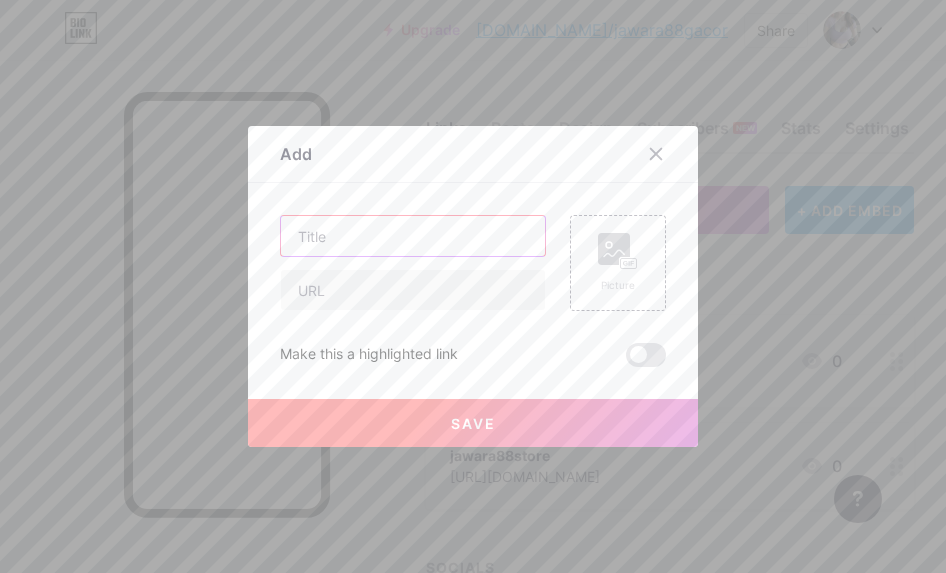 click at bounding box center (413, 236) 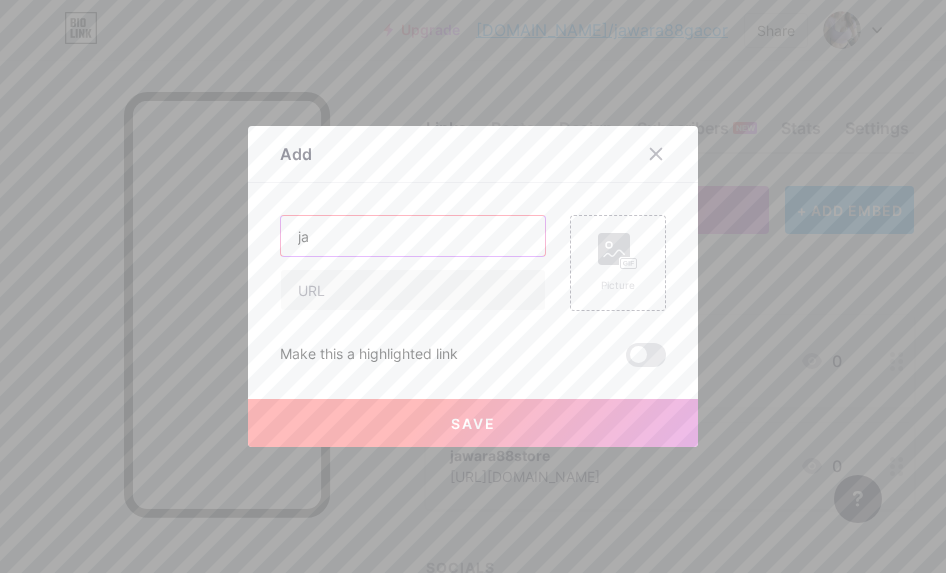 type on "j" 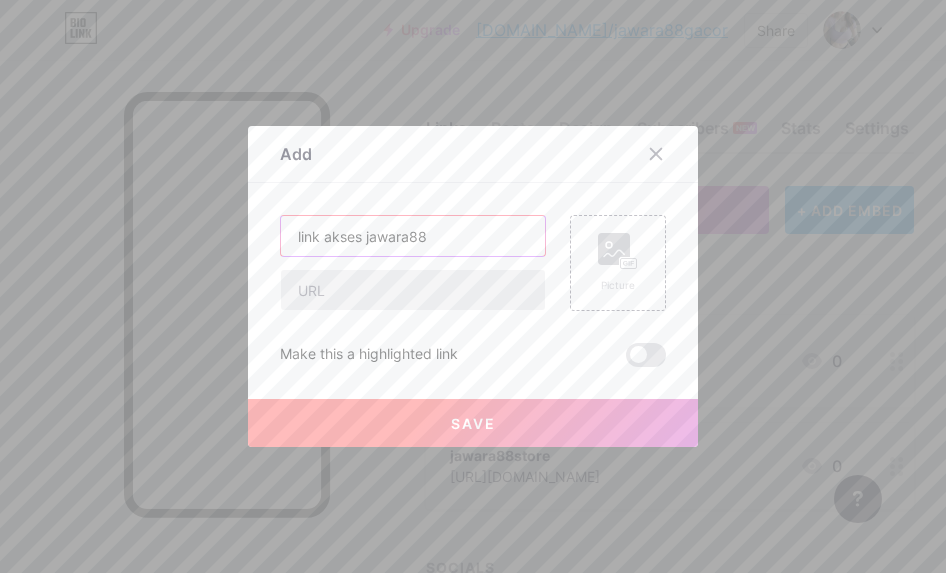 type on "link akses jawara88" 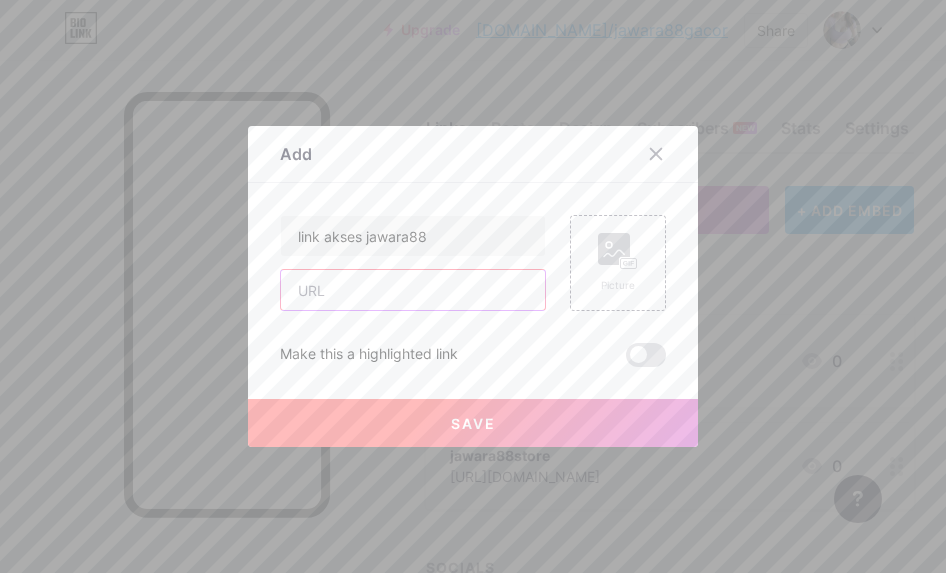 click at bounding box center (413, 290) 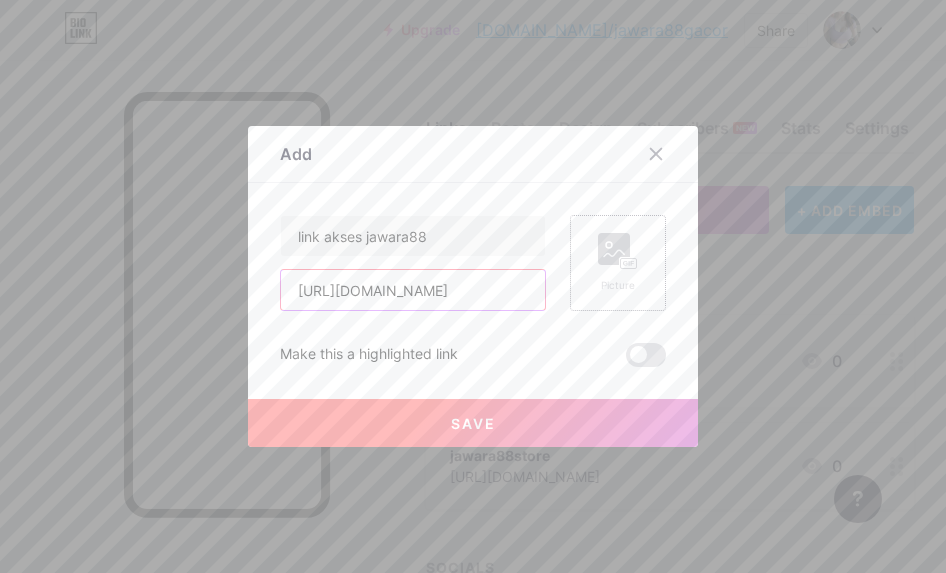type on "[URL][DOMAIN_NAME]" 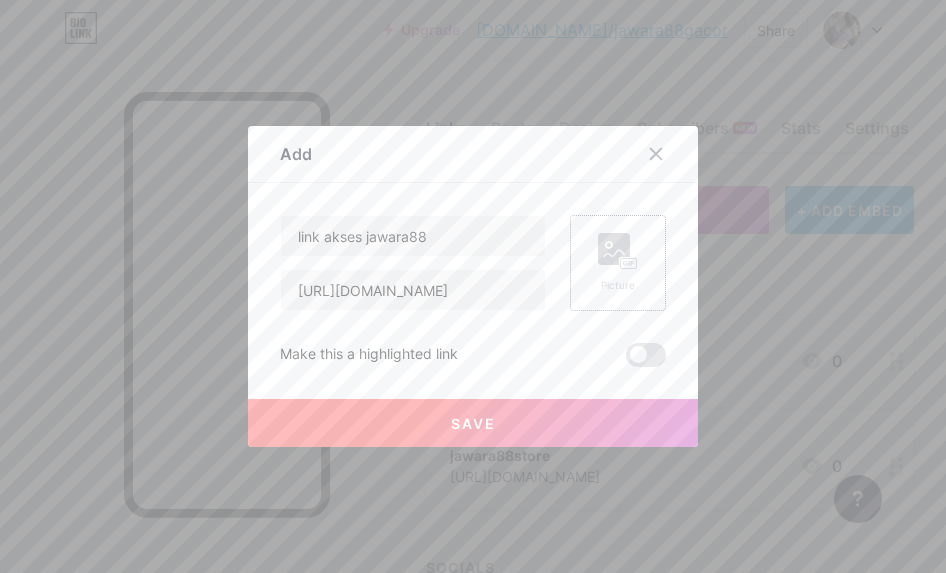 click 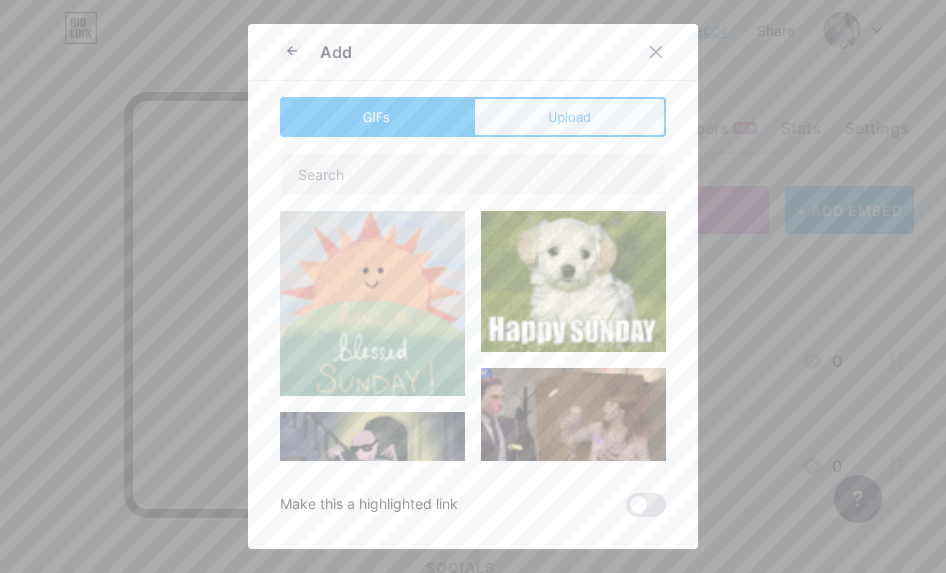 click on "Upload" at bounding box center [569, 117] 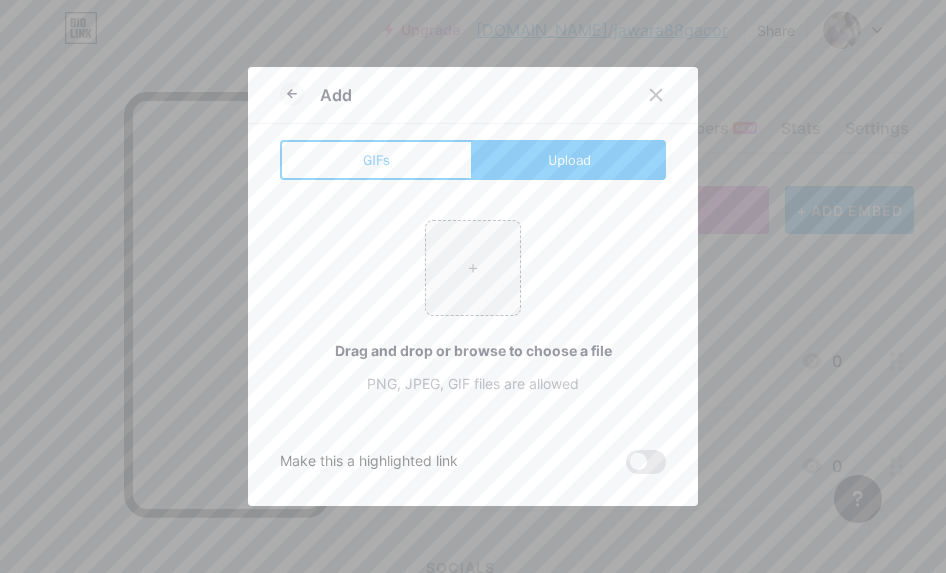 click on "Upload" at bounding box center (569, 160) 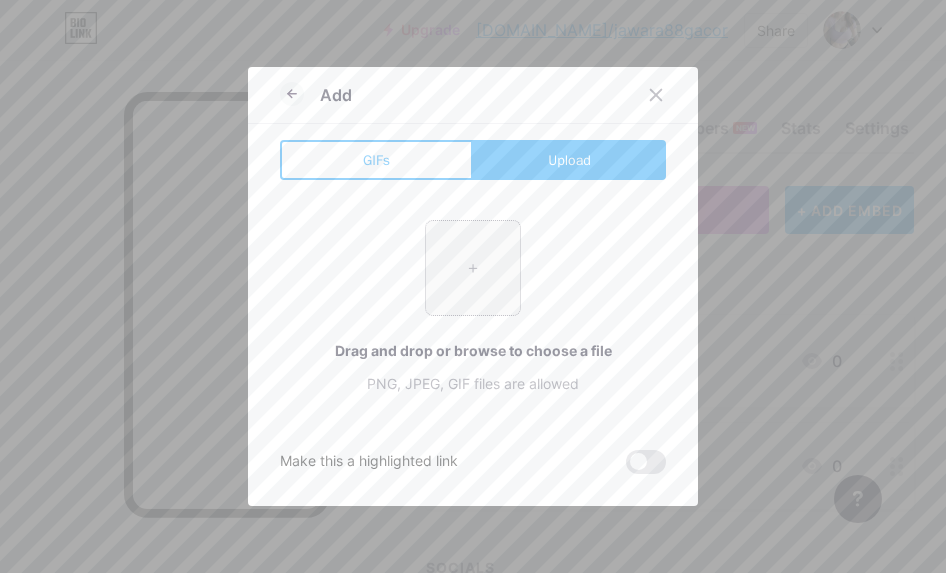 click at bounding box center (473, 268) 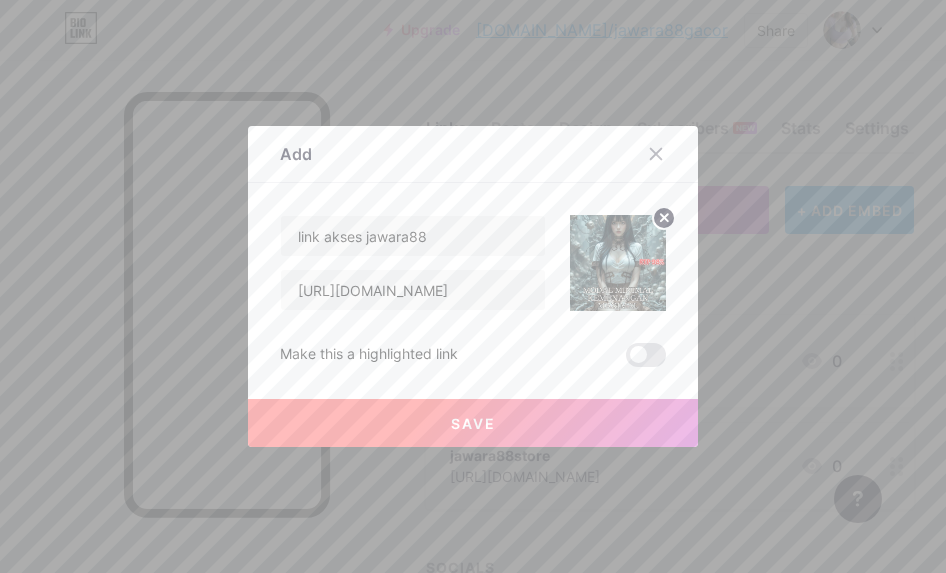 click on "Save" at bounding box center [473, 423] 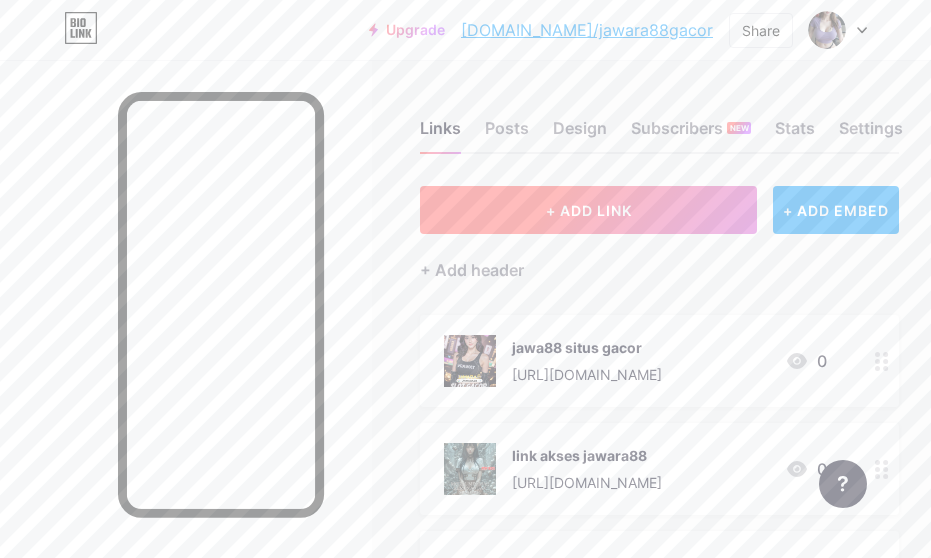 click on "+ ADD LINK" at bounding box center (588, 210) 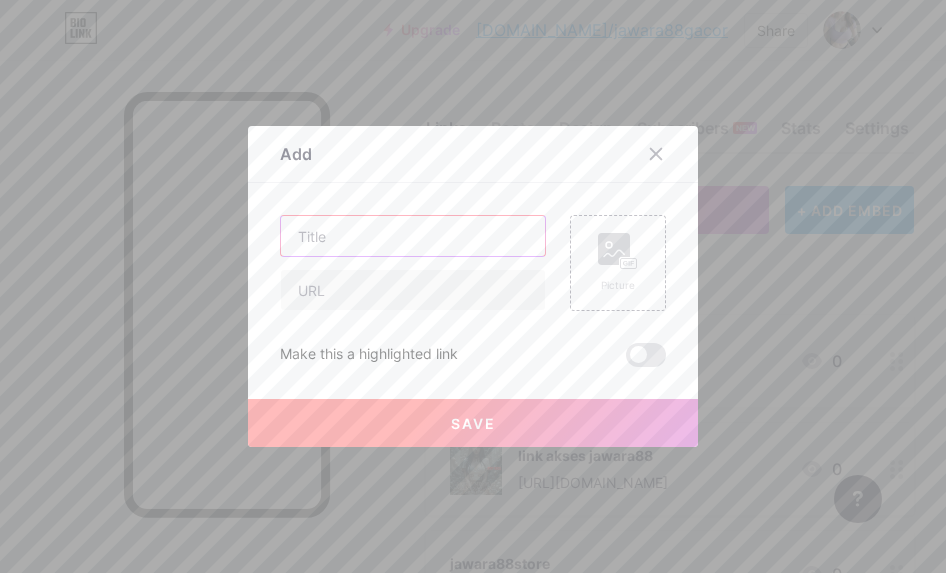 click at bounding box center [413, 236] 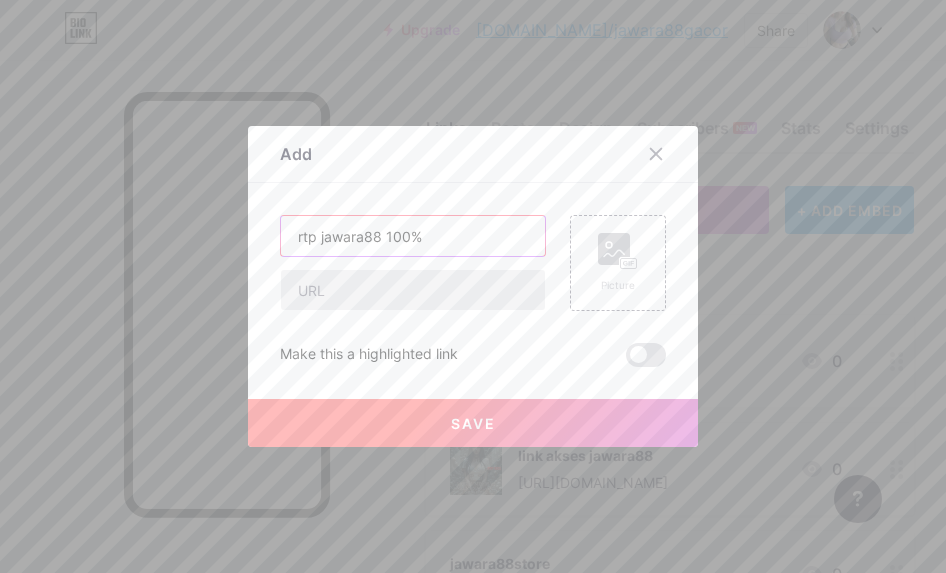 type on "rtp jawara88 100%" 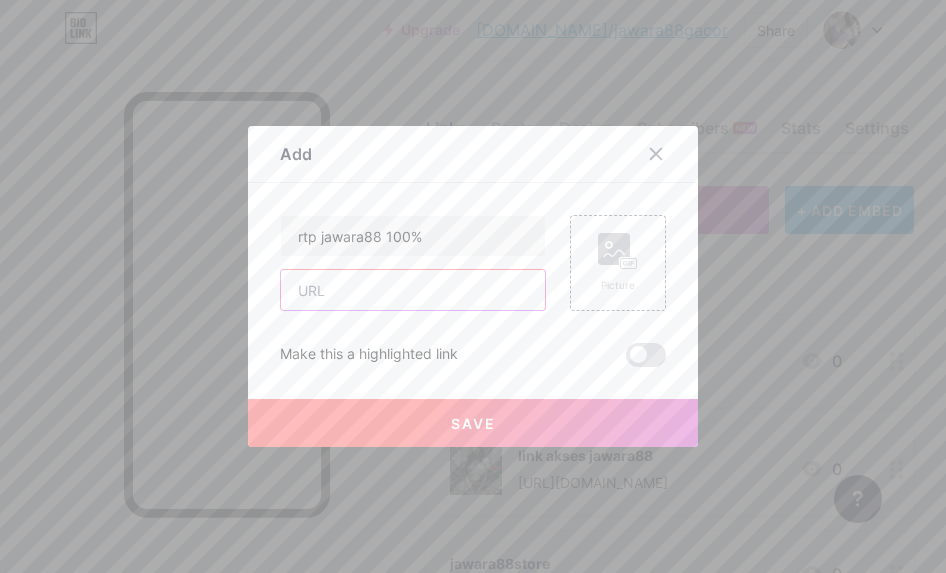 click at bounding box center [413, 290] 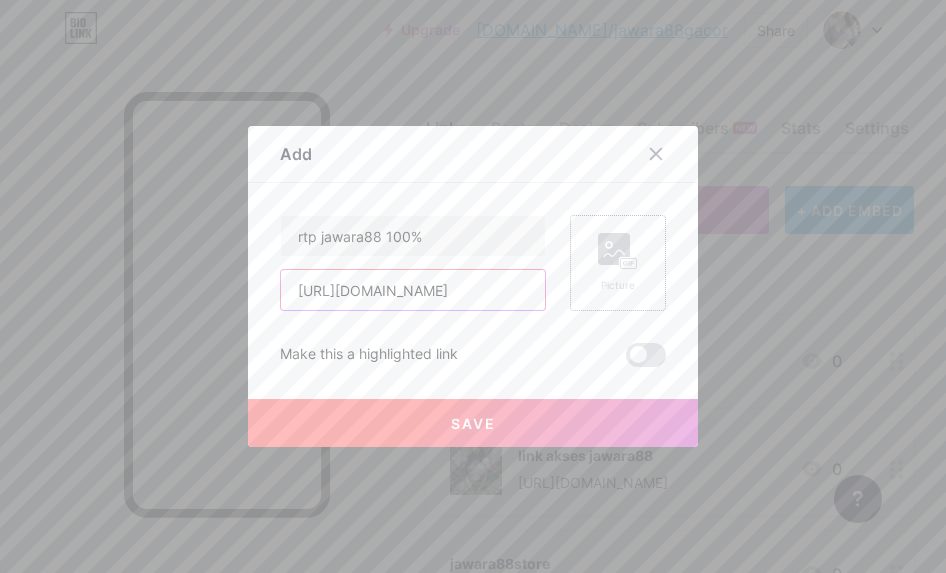 type on "[URL][DOMAIN_NAME]" 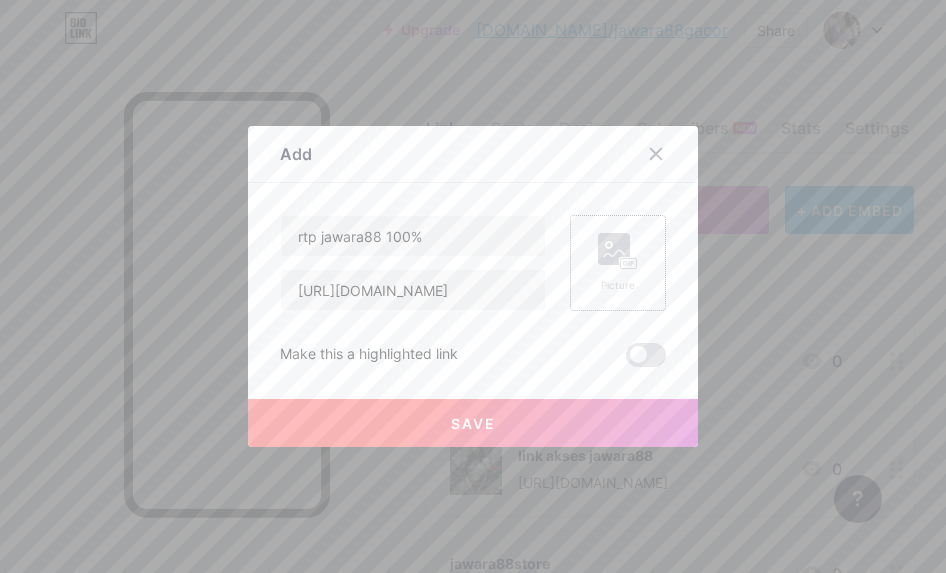click 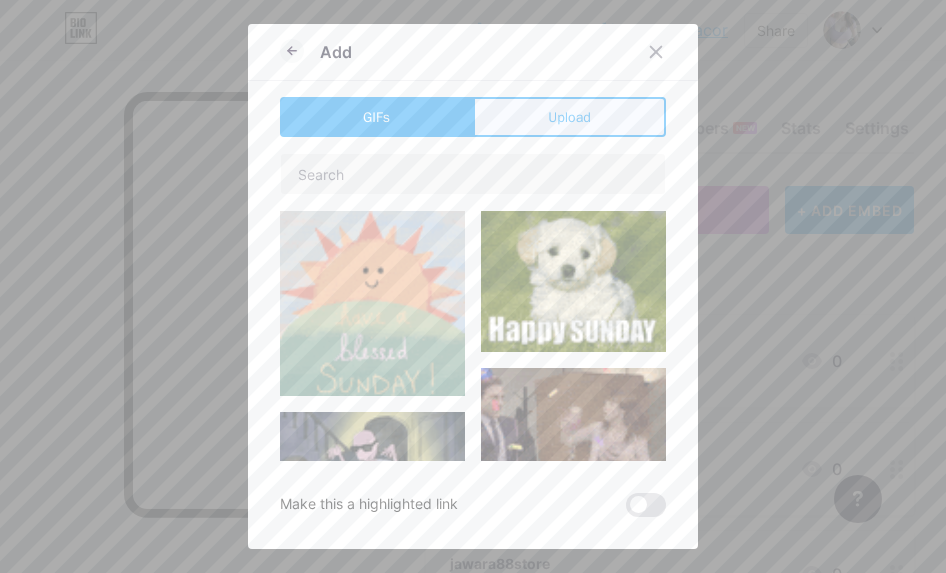 click on "Upload" at bounding box center (569, 117) 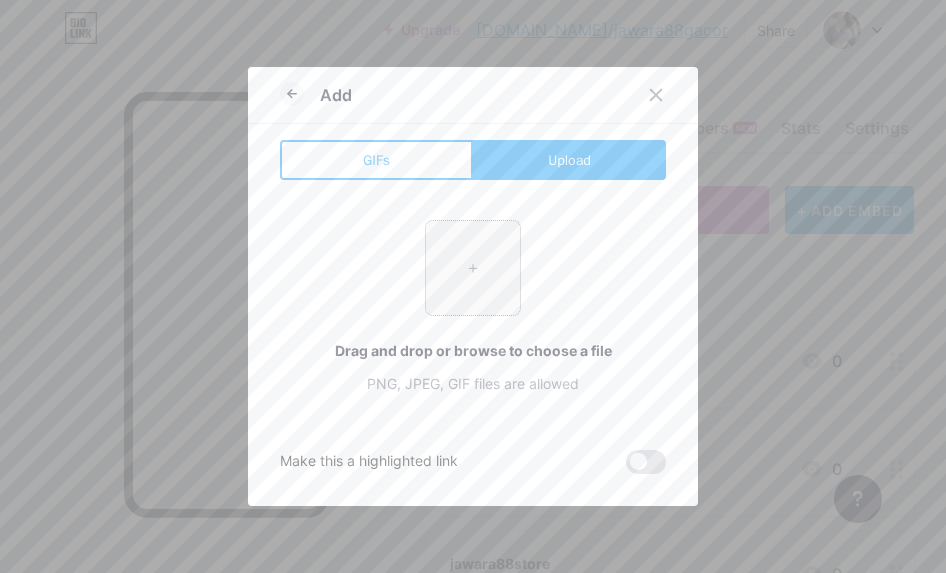 click at bounding box center [473, 268] 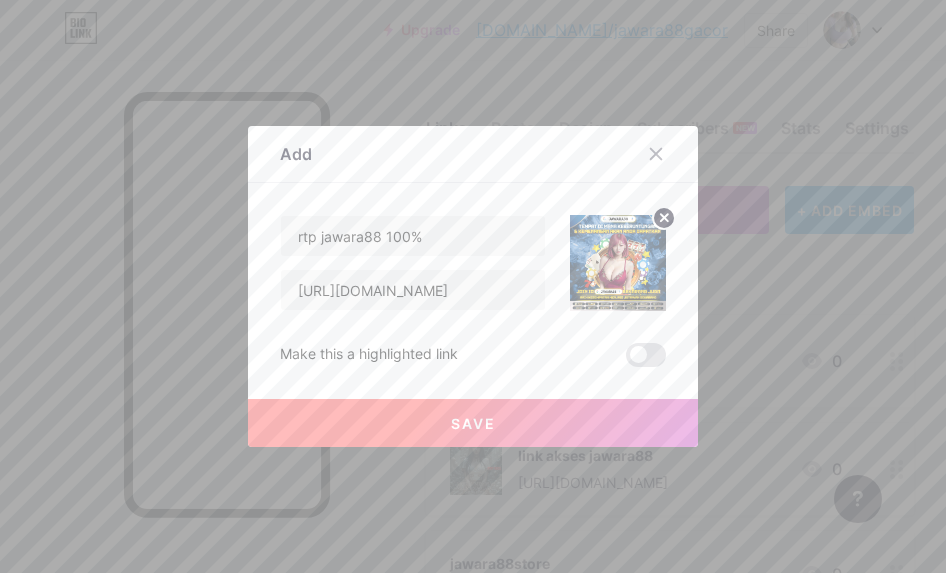 click on "Save" at bounding box center (473, 423) 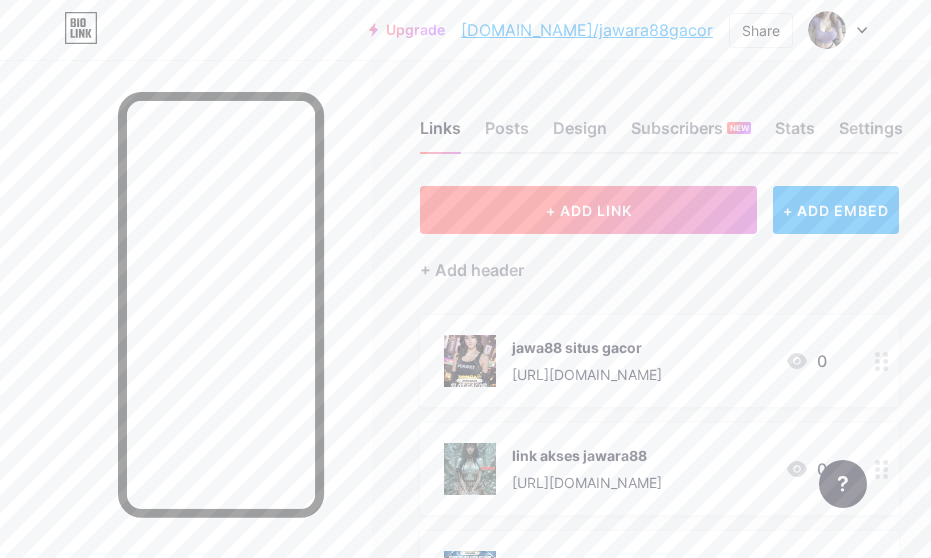 click on "+ ADD LINK" at bounding box center [588, 210] 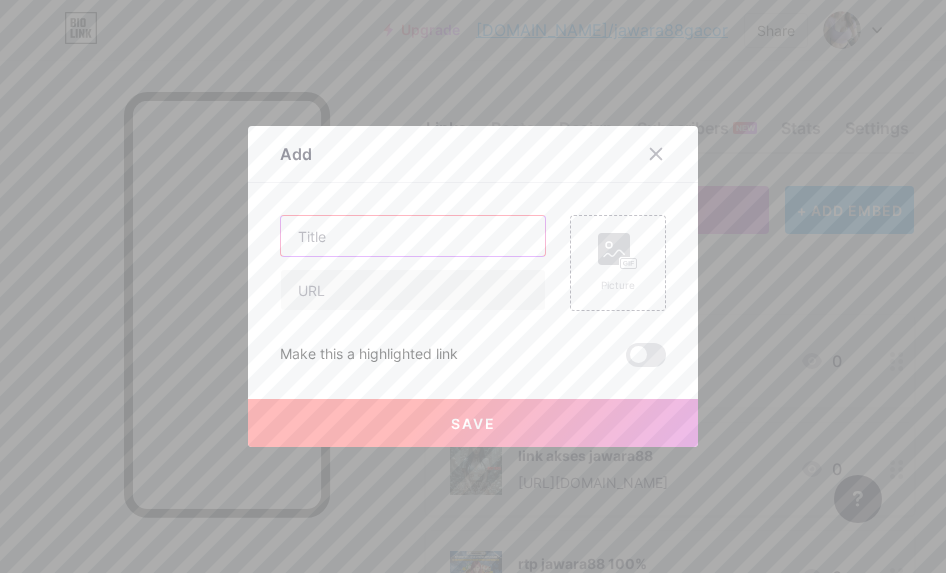 click at bounding box center [413, 236] 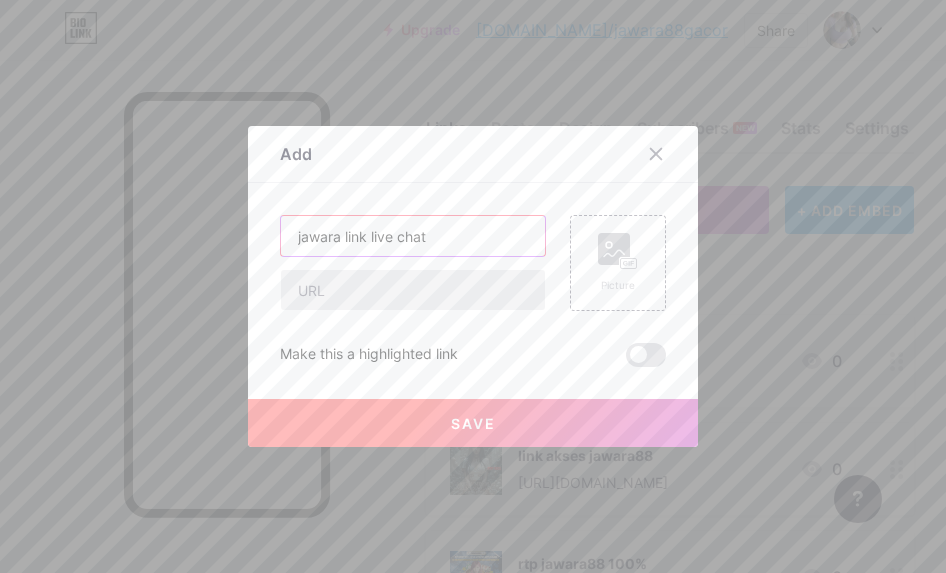 type on "jawara link live chat" 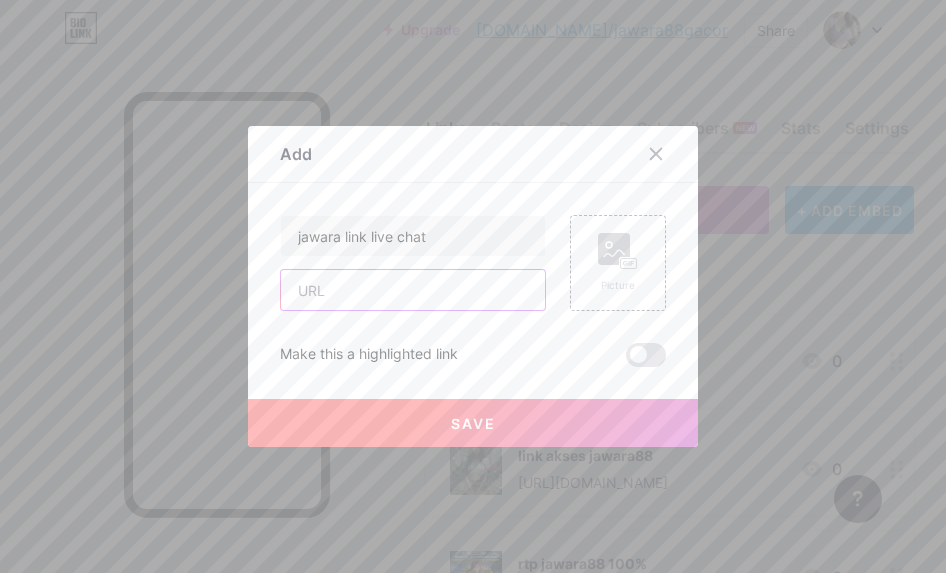 drag, startPoint x: 360, startPoint y: 299, endPoint x: 397, endPoint y: 302, distance: 37.12142 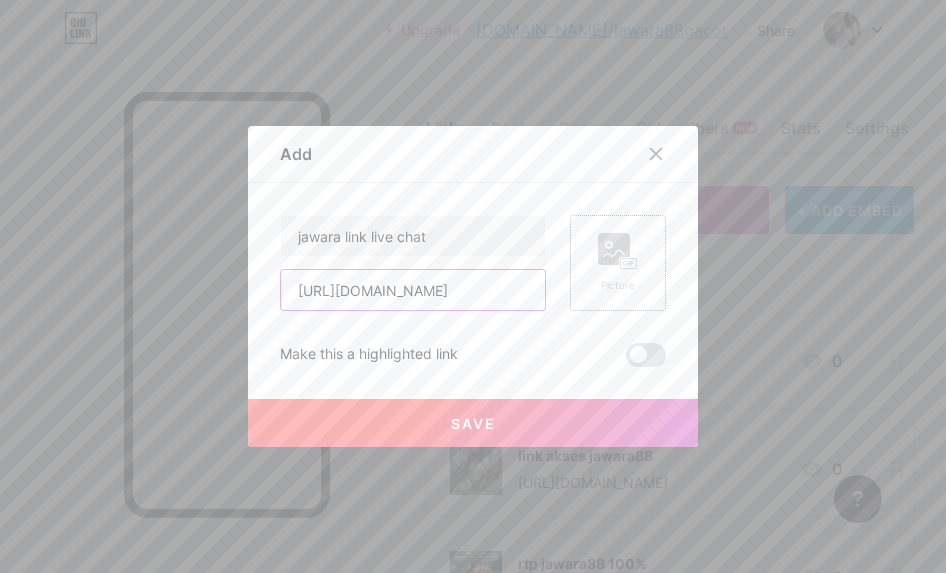 type on "[URL][DOMAIN_NAME]" 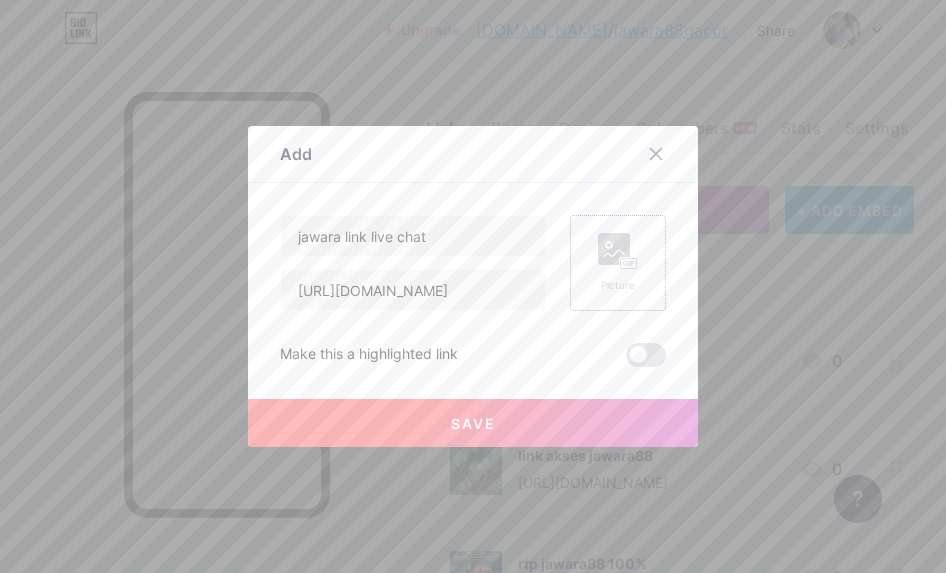click 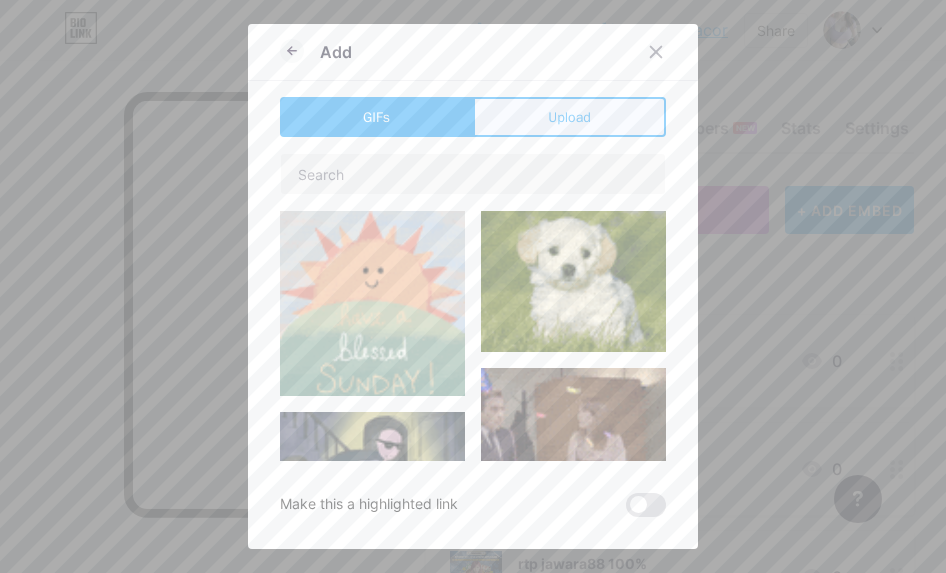 click on "Upload" at bounding box center (569, 117) 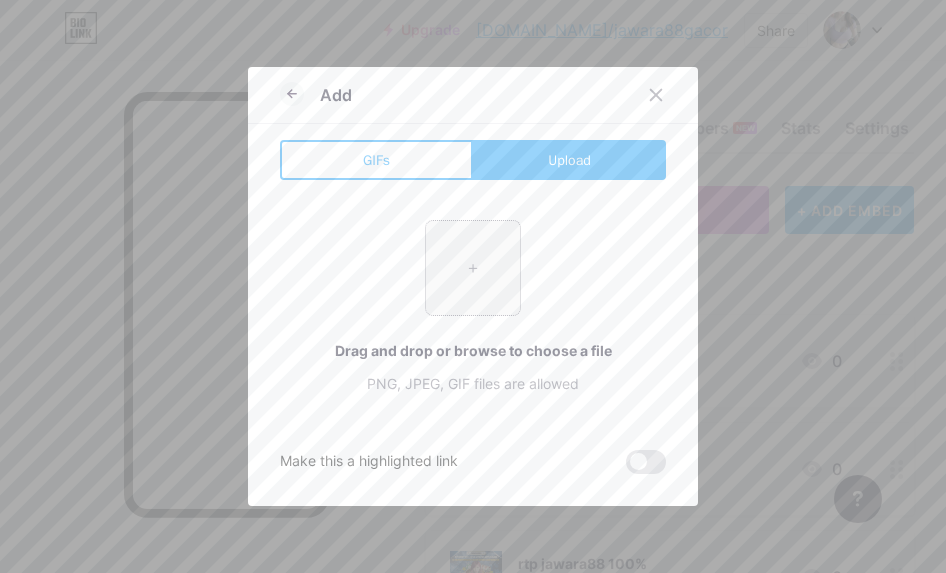 click at bounding box center [473, 268] 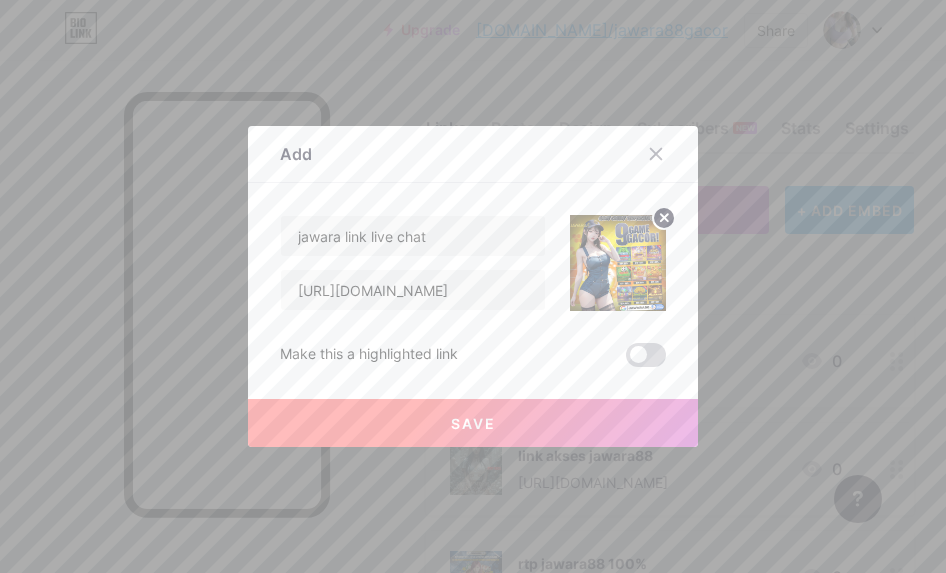 click at bounding box center [646, 355] 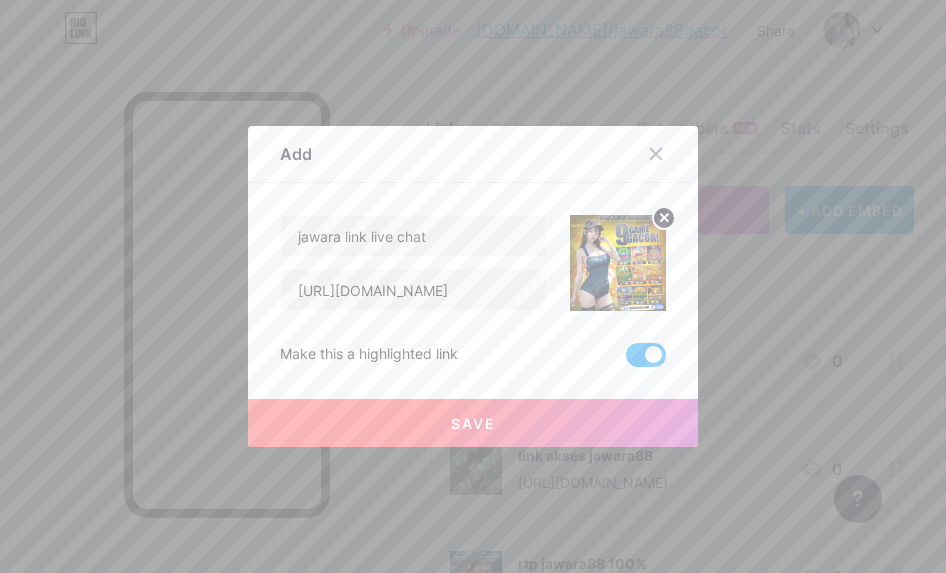 click on "Save" at bounding box center (473, 423) 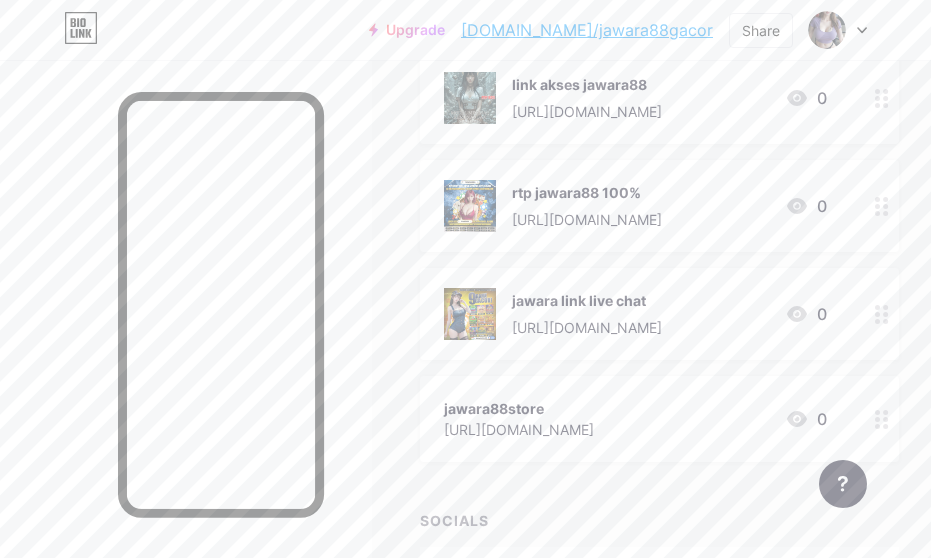 scroll, scrollTop: 400, scrollLeft: 0, axis: vertical 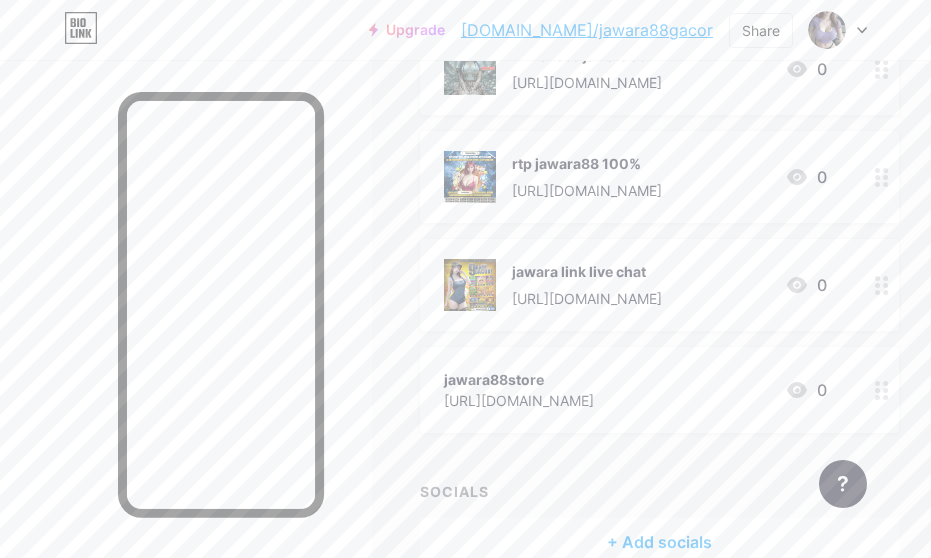 click at bounding box center (882, 285) 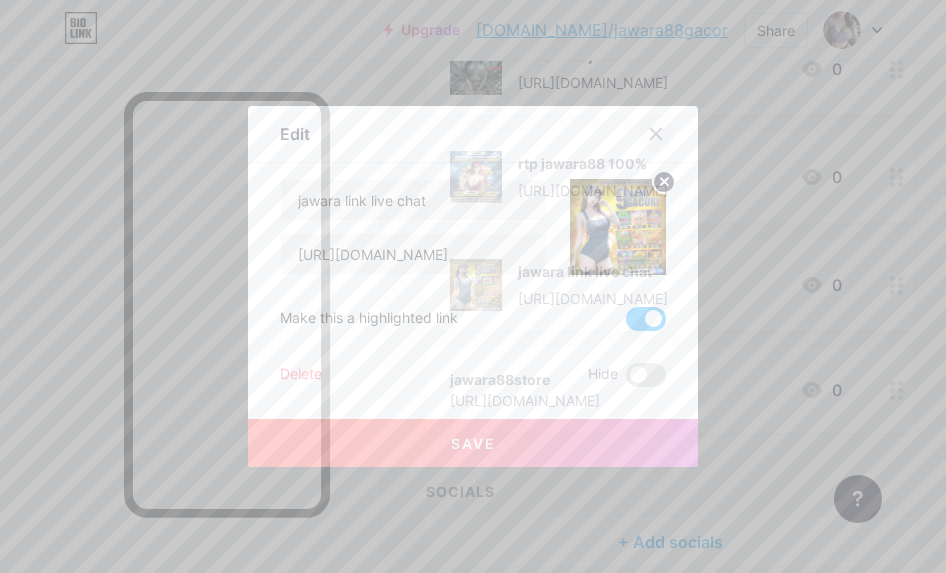 click 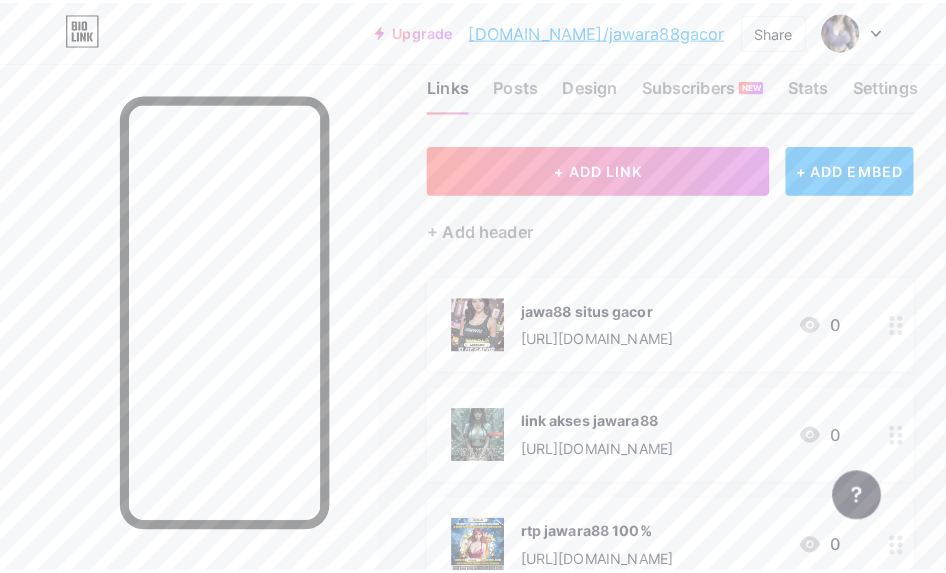 scroll, scrollTop: 0, scrollLeft: 0, axis: both 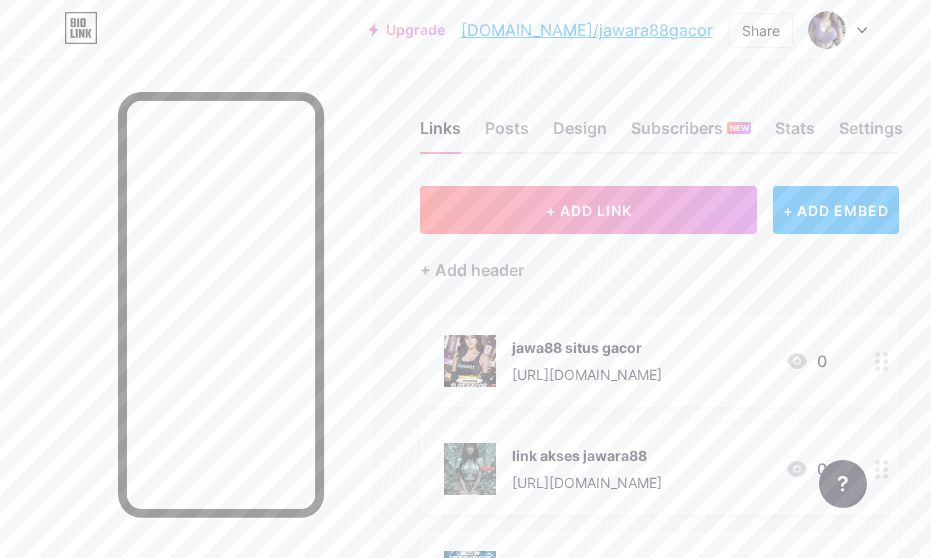 click 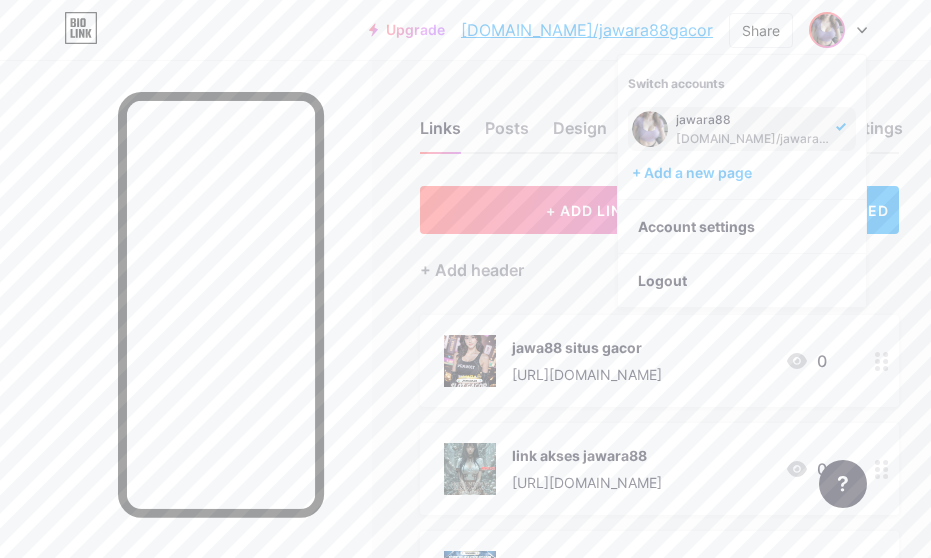 click on "Upgrade   [DOMAIN_NAME]/jawara...   [DOMAIN_NAME]/jawara88gacor   Share               Switch accounts     jawara88   [DOMAIN_NAME]/jawara88gacor       + Add a new page        Account settings   Logout" at bounding box center (465, 30) 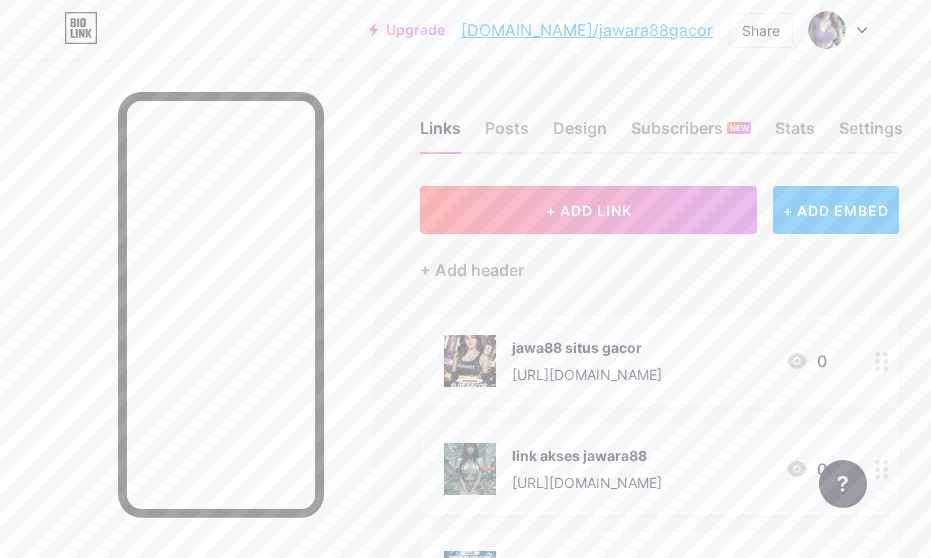 click on "+ ADD EMBED" at bounding box center (836, 210) 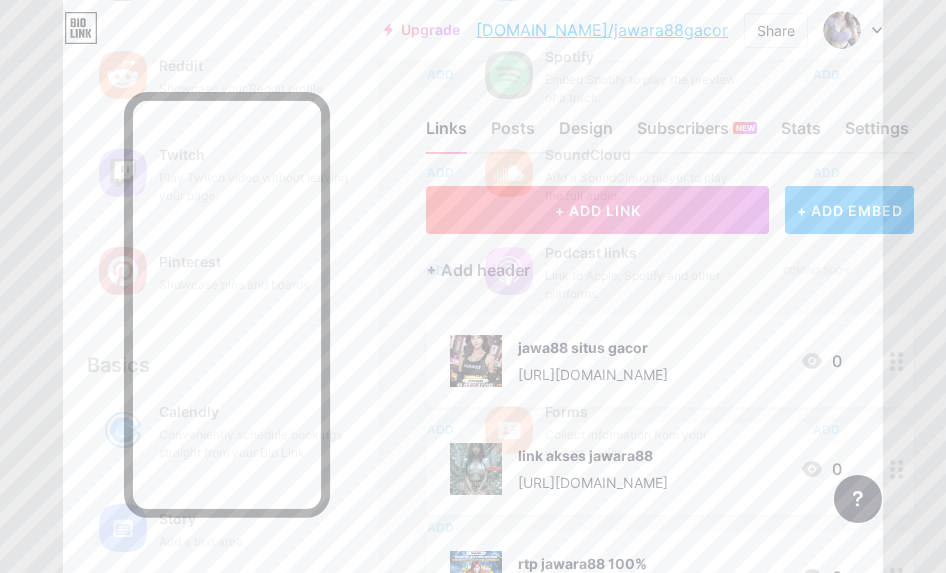 scroll, scrollTop: 460, scrollLeft: 0, axis: vertical 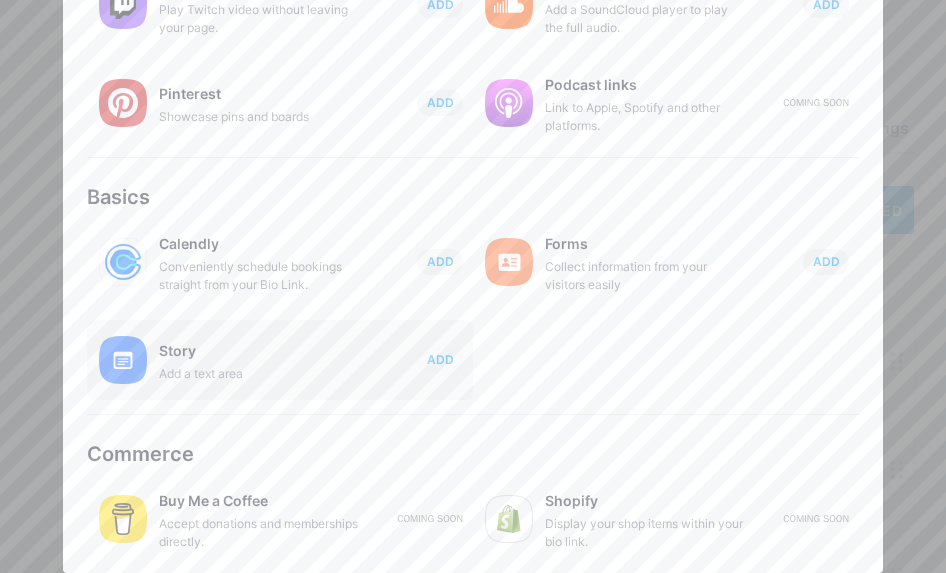 click on "Add a text area" at bounding box center [259, 374] 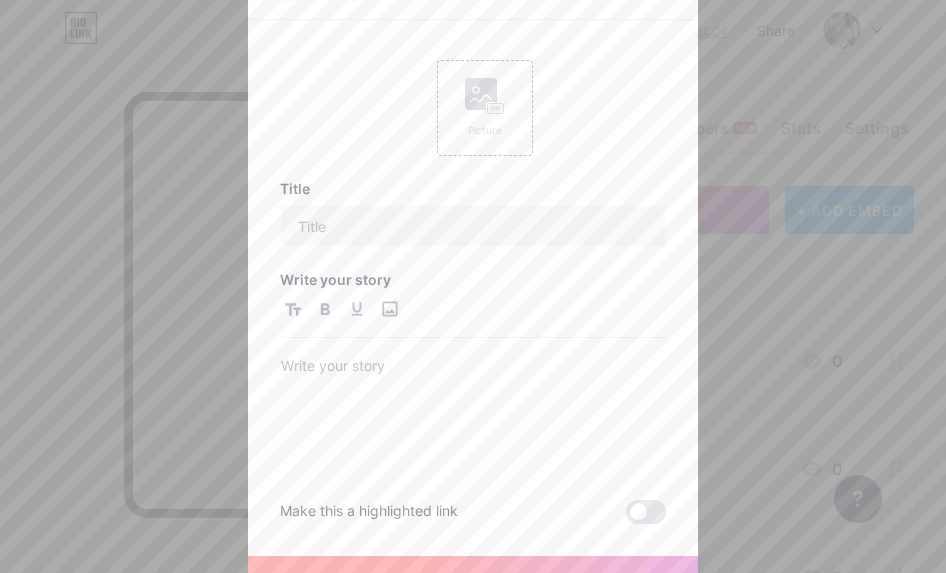 scroll, scrollTop: 0, scrollLeft: 0, axis: both 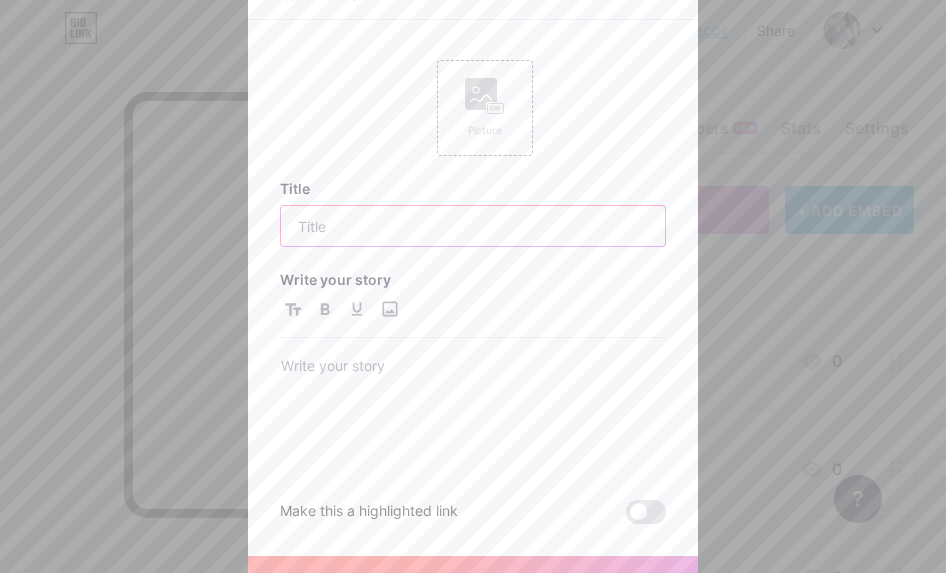click at bounding box center (473, 226) 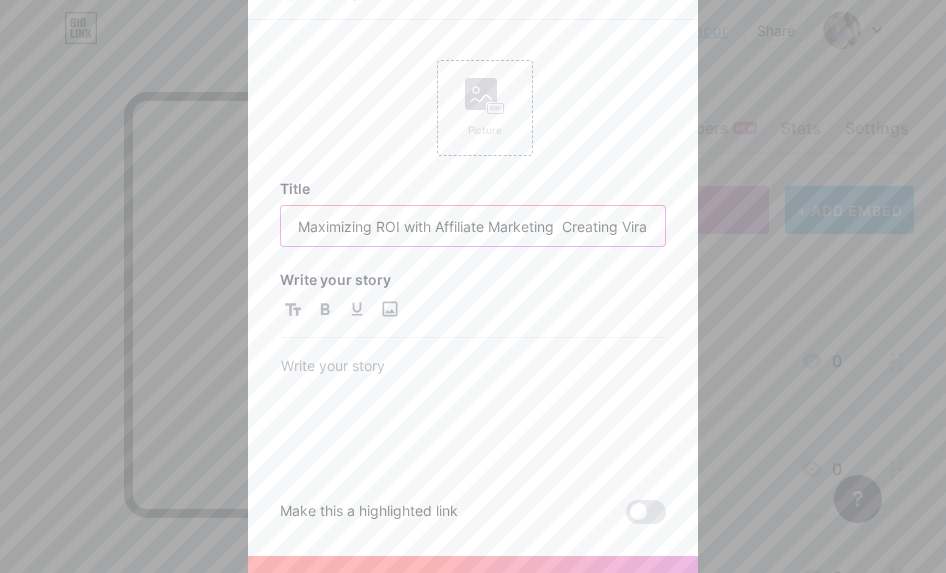 scroll, scrollTop: 0, scrollLeft: 233, axis: horizontal 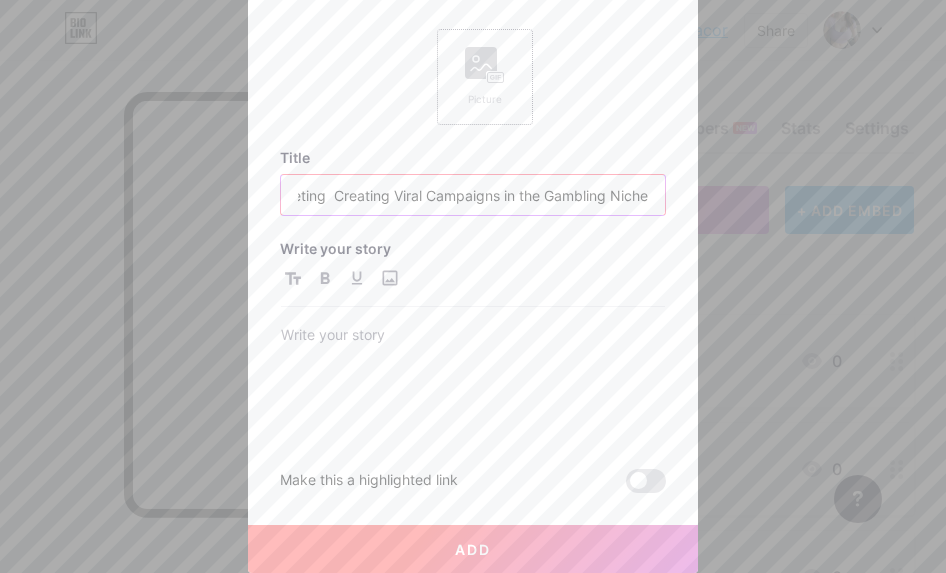 type on "Maximizing ROI with Affiliate Marketing  Creating Viral Campaigns in the Gambling Niche" 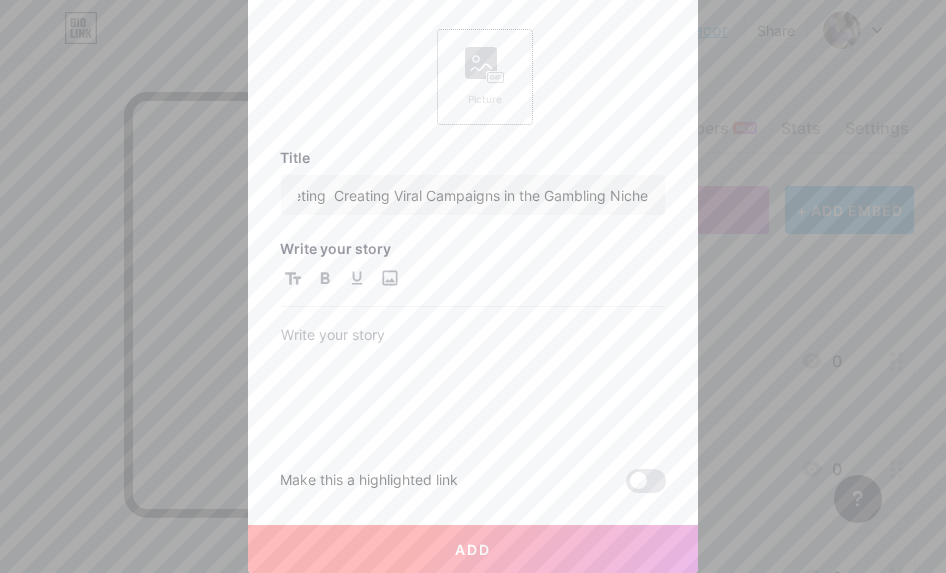 click 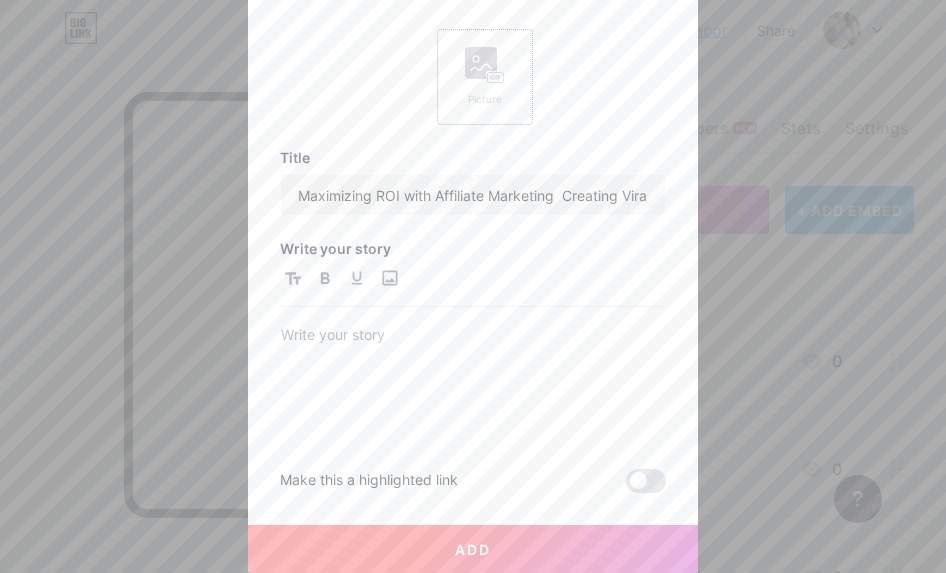 scroll, scrollTop: 0, scrollLeft: 0, axis: both 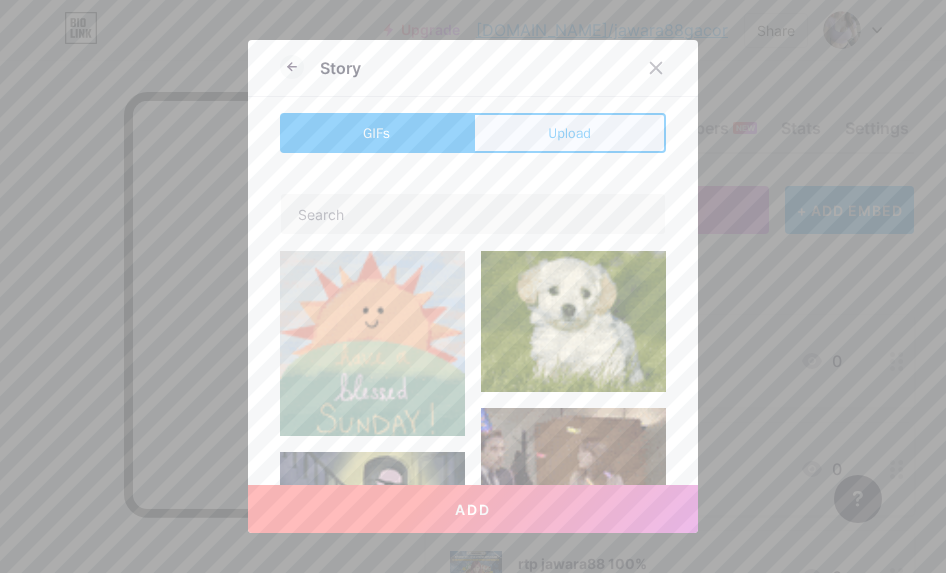 click on "Upload" at bounding box center [569, 133] 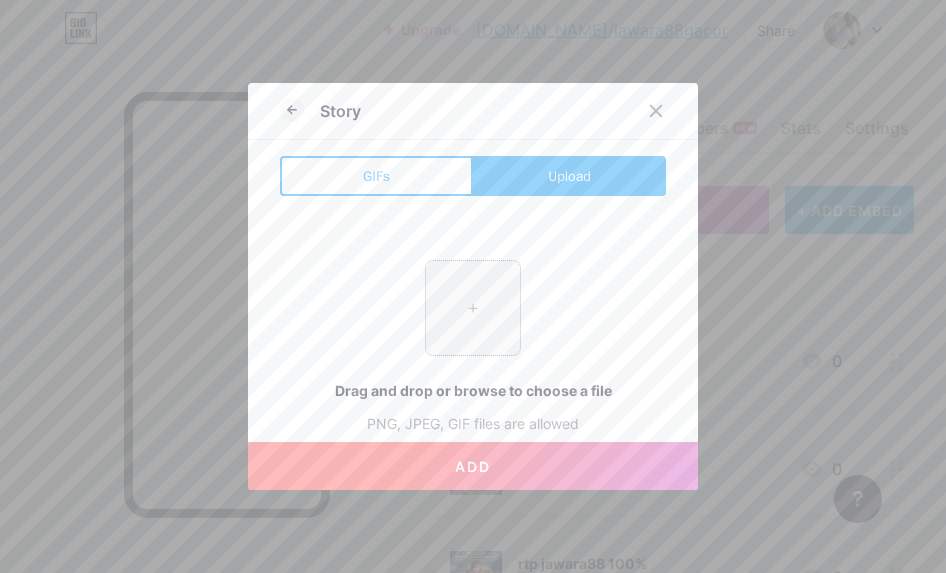click at bounding box center (473, 308) 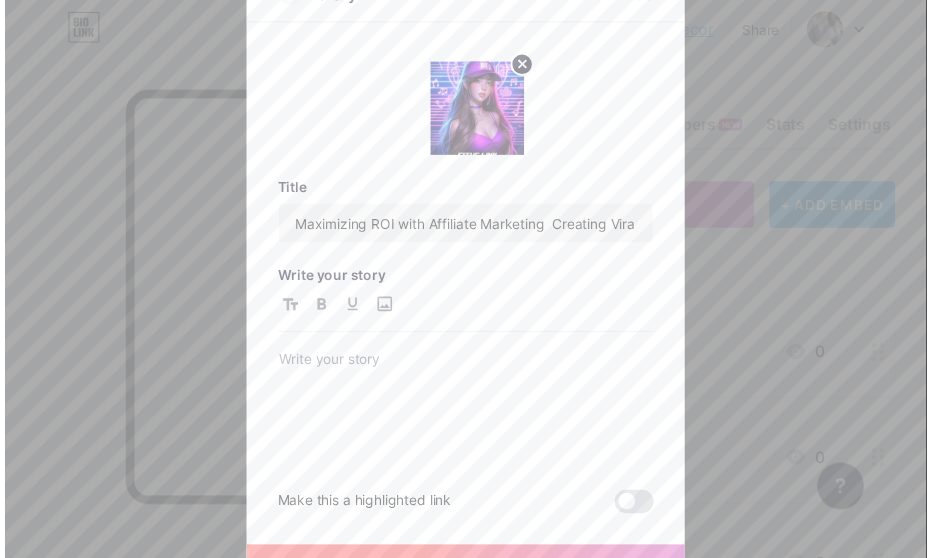 scroll, scrollTop: 34, scrollLeft: 0, axis: vertical 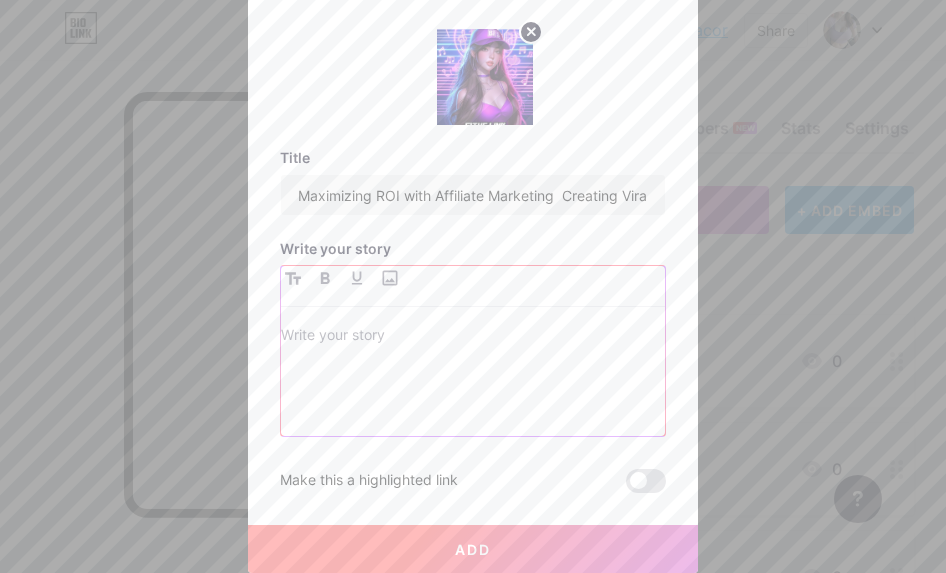 click at bounding box center [473, 337] 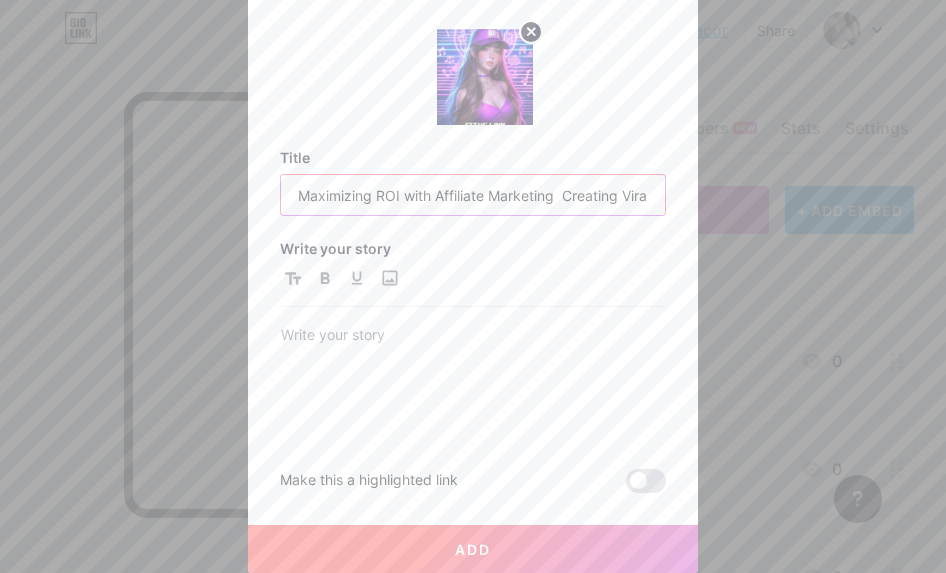 click on "Maximizing ROI with Affiliate Marketing  Creating Viral Campaigns in the Gambling Niche" at bounding box center [473, 195] 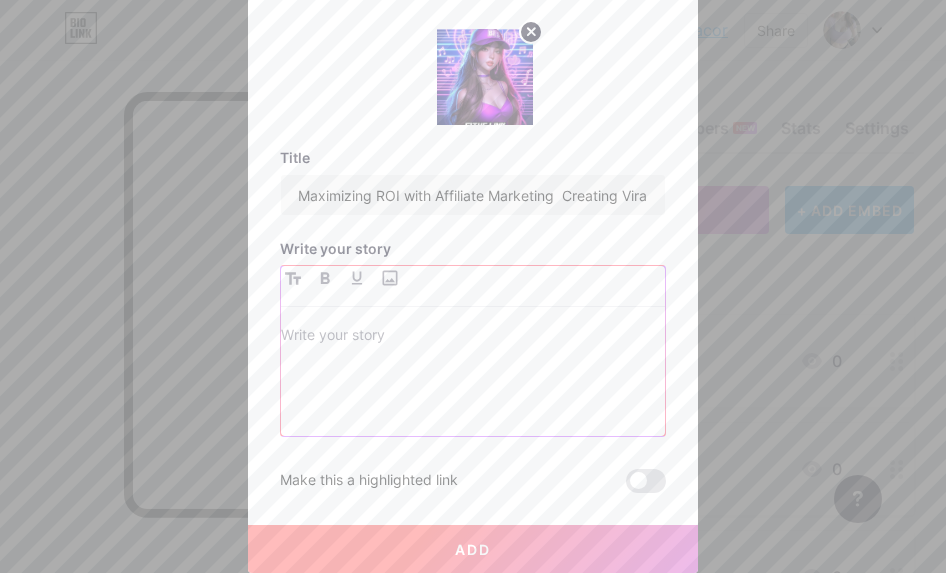 click at bounding box center (473, 337) 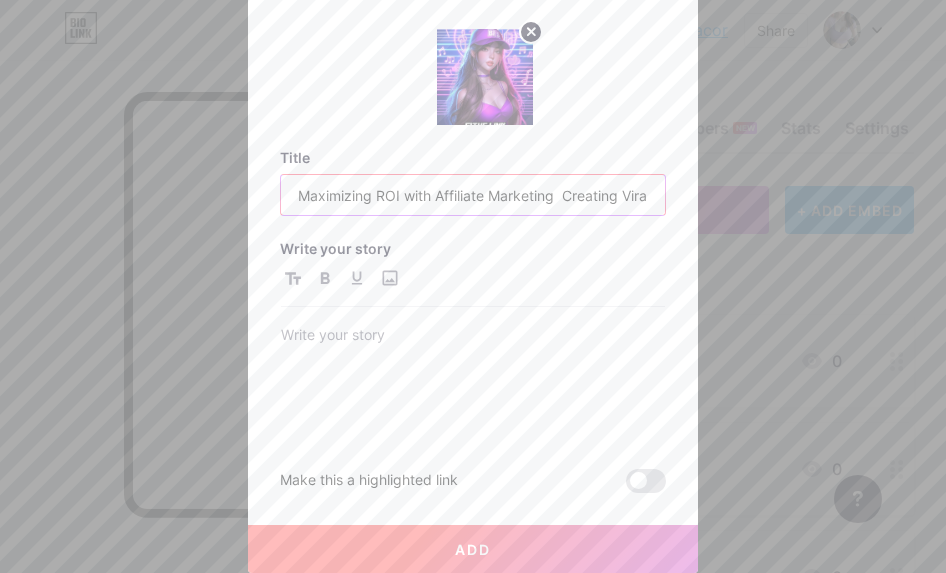 click on "Maximizing ROI with Affiliate Marketing  Creating Viral Campaigns in the Gambling Niche" at bounding box center (473, 195) 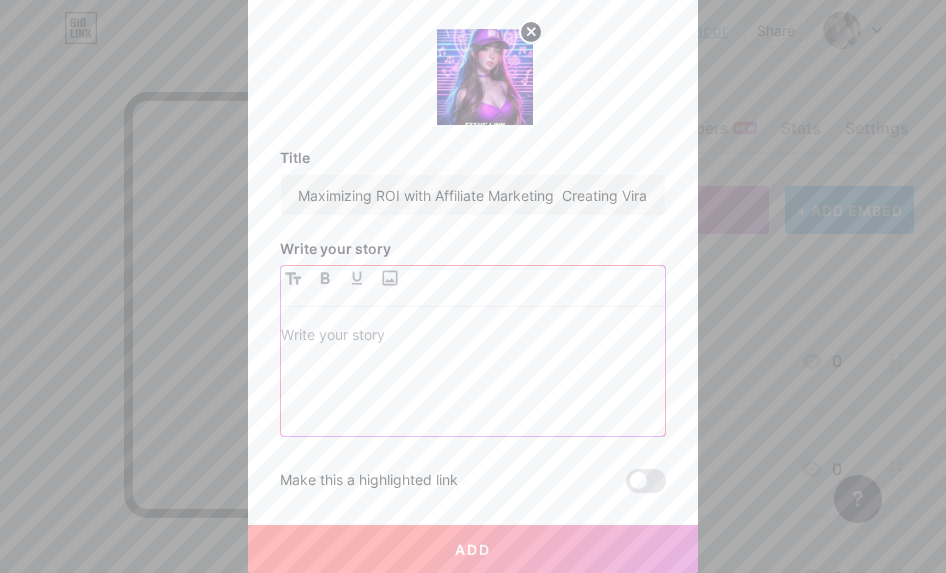 click at bounding box center [473, 337] 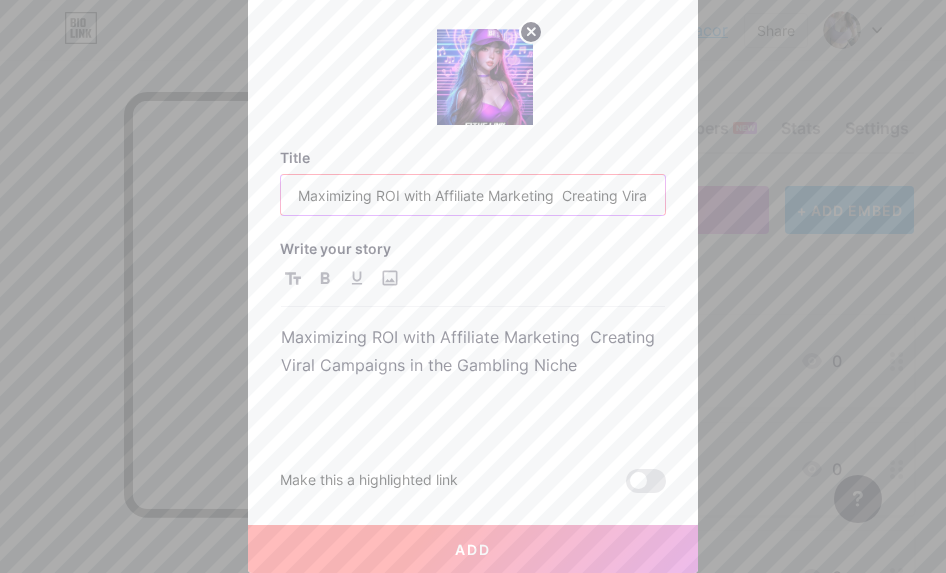 click on "Maximizing ROI with Affiliate Marketing  Creating Viral Campaigns in the Gambling Niche" at bounding box center (473, 195) 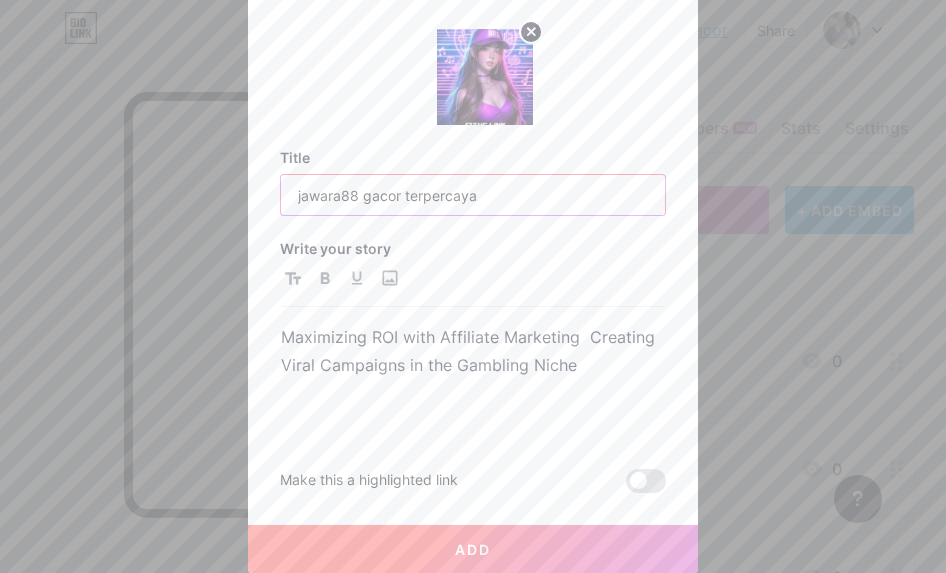 type on "jawara88 gacor terpercaya" 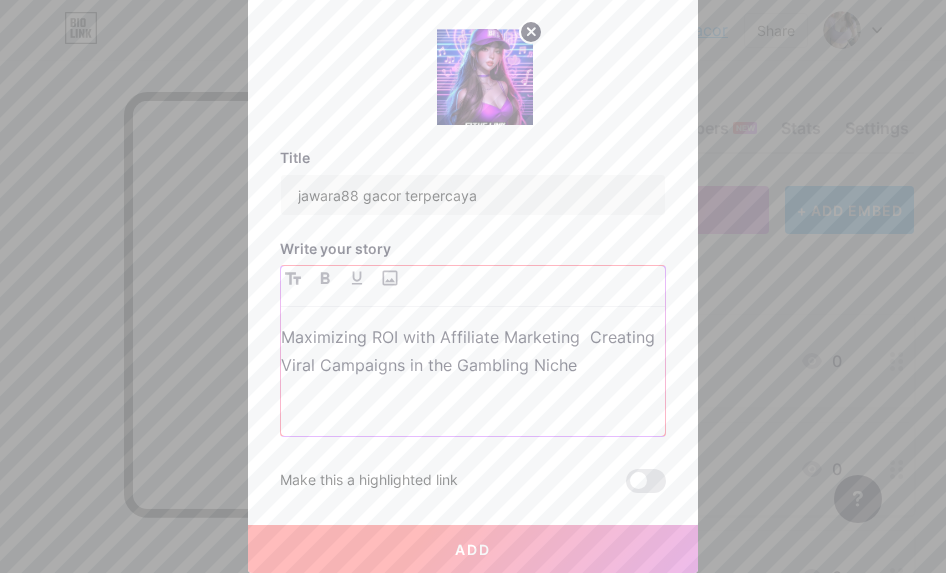 click on "Maximizing ROI with Affiliate Marketing  Creating Viral Campaigns in the Gambling Niche" at bounding box center (473, 351) 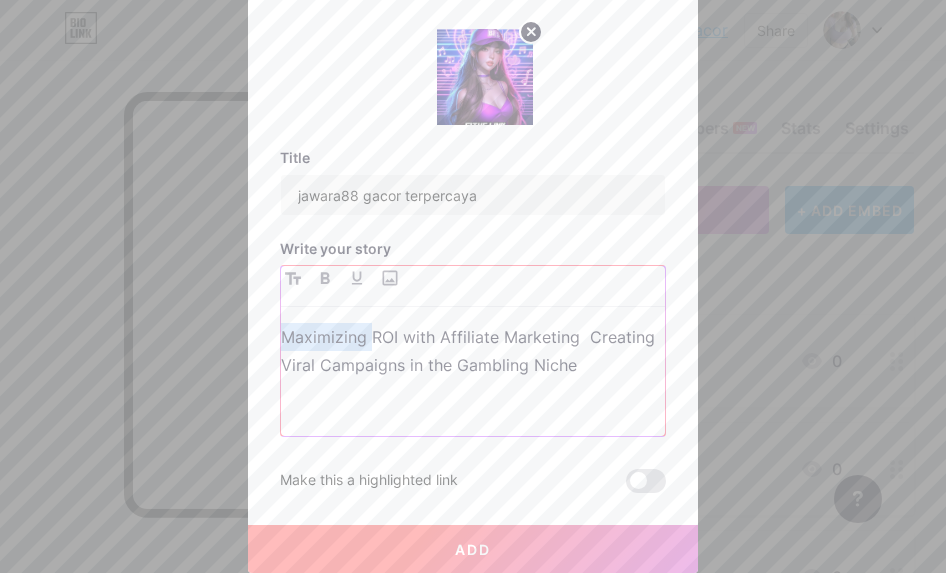 click on "Maximizing ROI with Affiliate Marketing  Creating Viral Campaigns in the Gambling Niche" at bounding box center [473, 351] 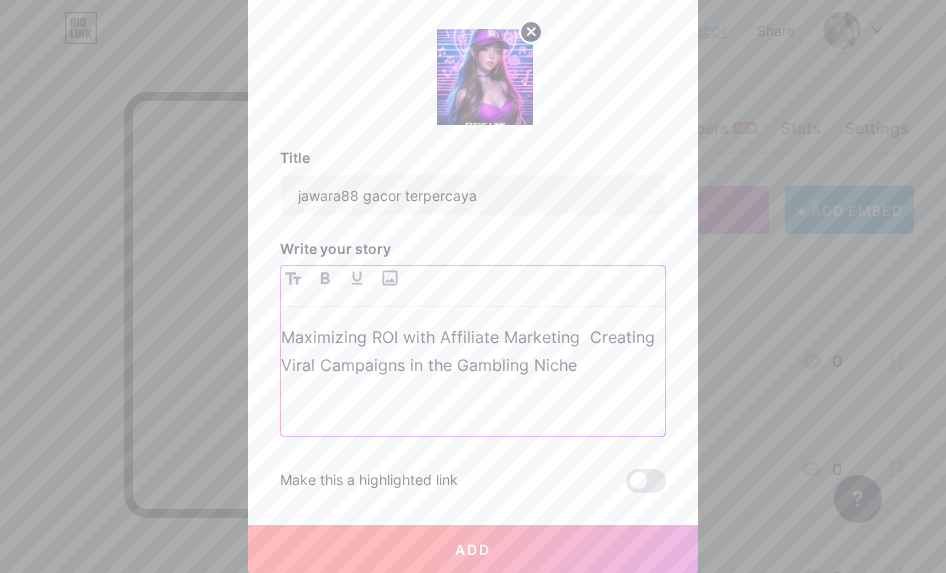 click on "Maximizing ROI with Affiliate Marketing  Creating Viral Campaigns in the Gambling Niche" at bounding box center [473, 351] 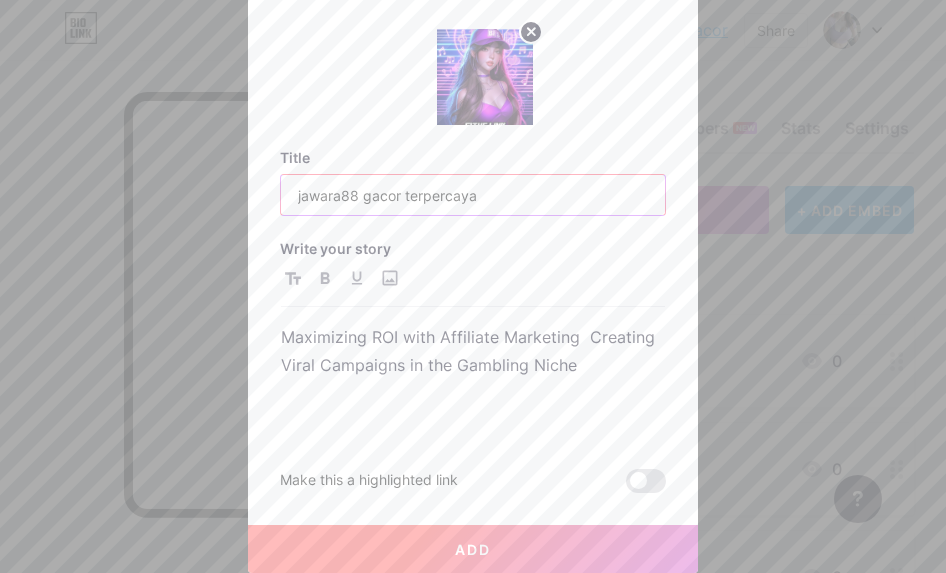 click on "jawara88 gacor terpercaya" at bounding box center (473, 195) 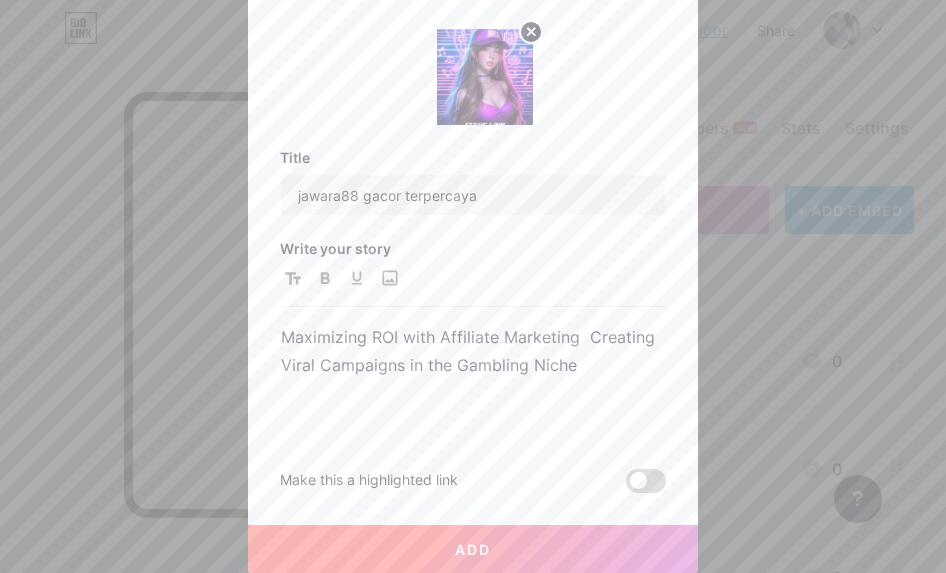 click at bounding box center (646, 481) 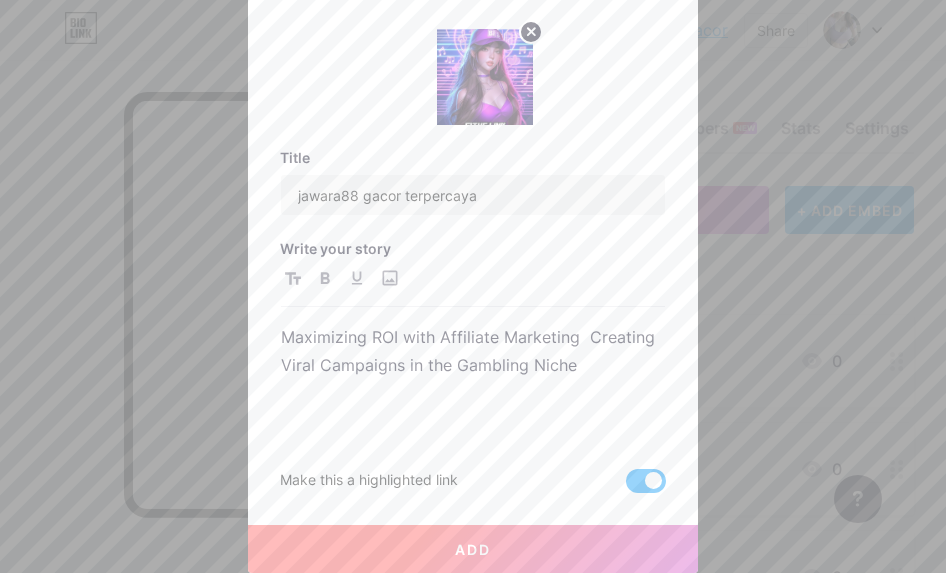 click on "Add" at bounding box center [473, 549] 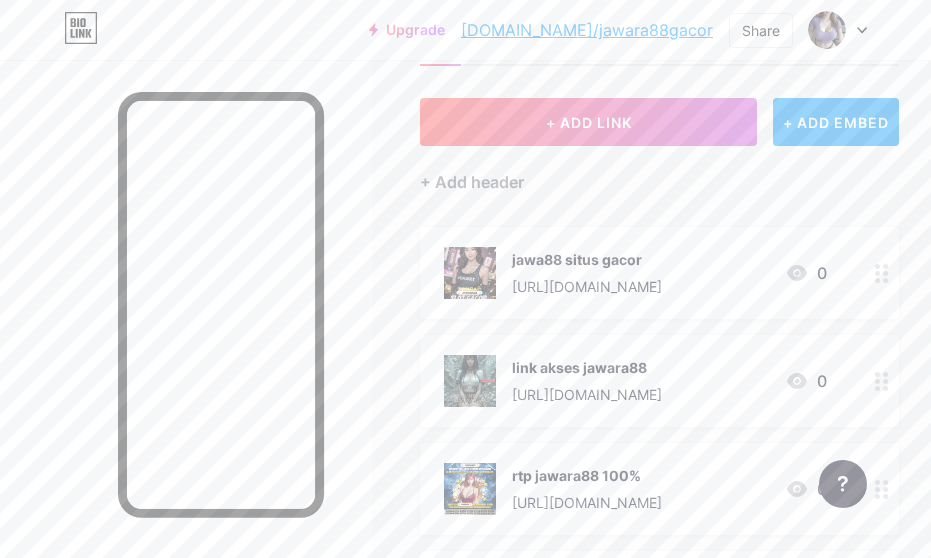 scroll, scrollTop: 133, scrollLeft: 0, axis: vertical 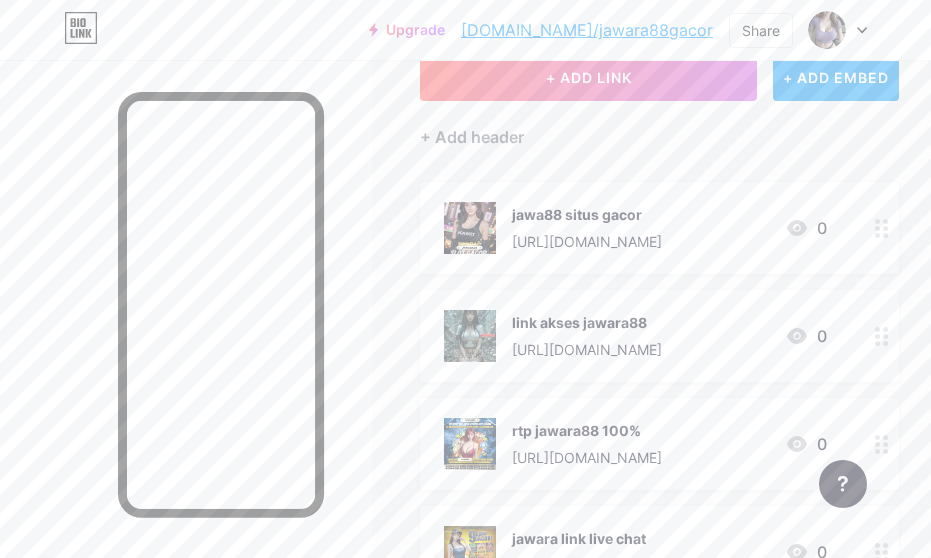 click at bounding box center (882, 228) 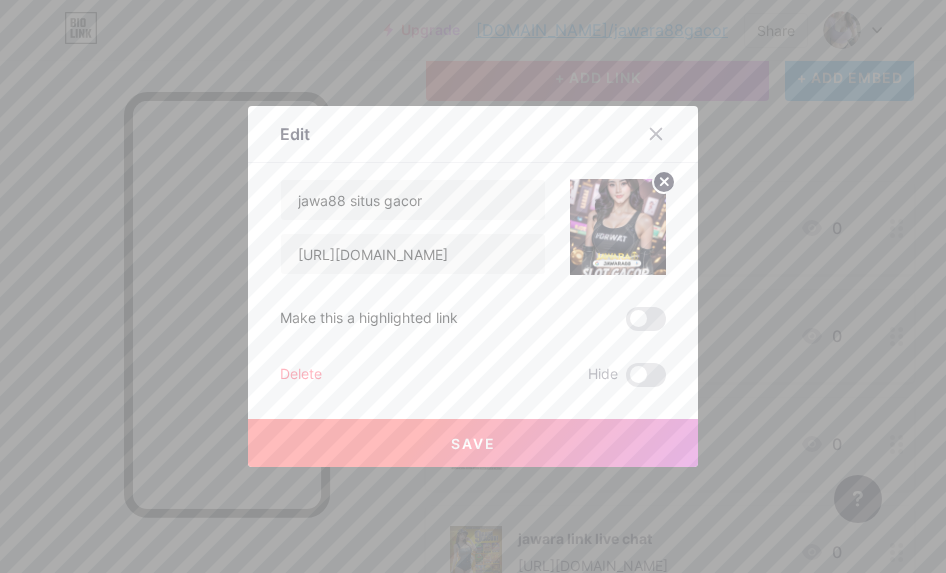 click at bounding box center [646, 319] 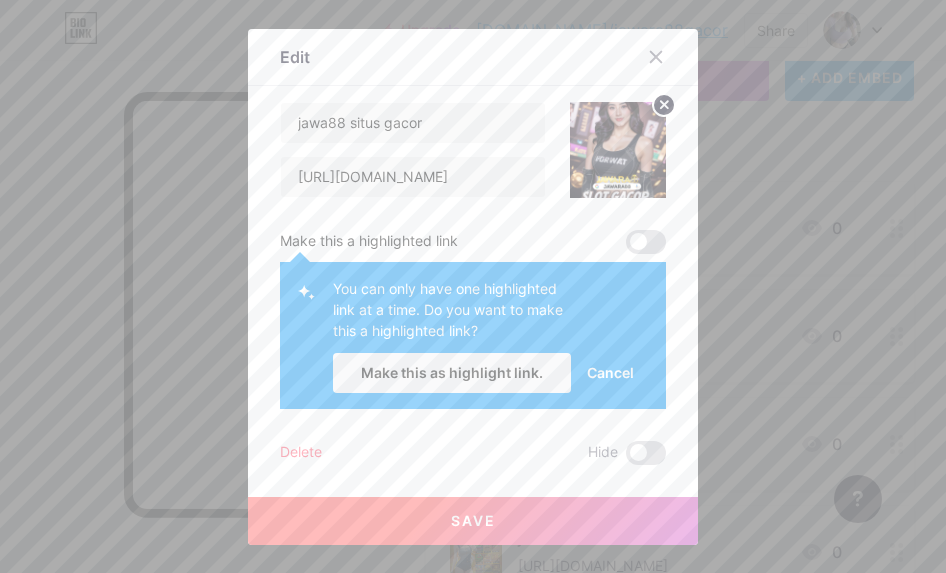 click at bounding box center [646, 242] 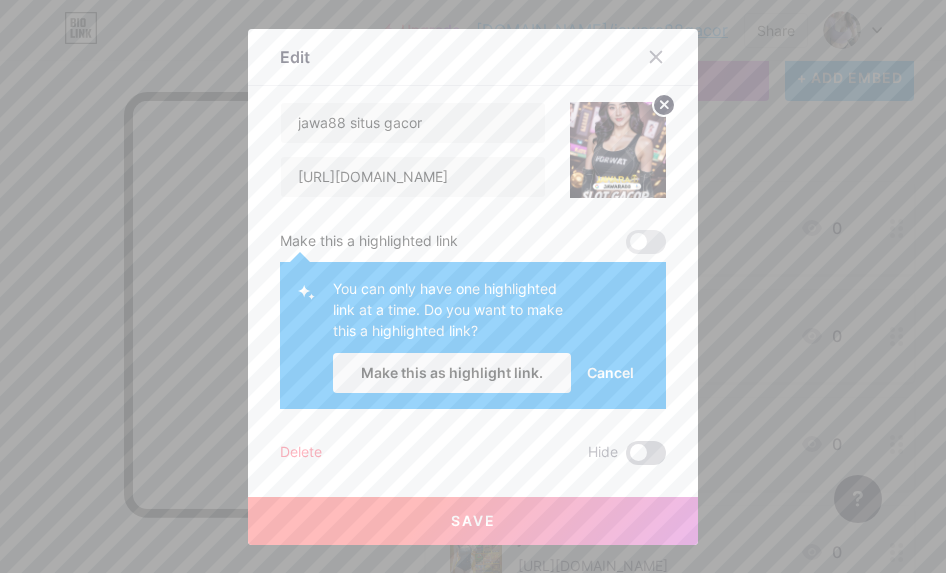 click at bounding box center (646, 453) 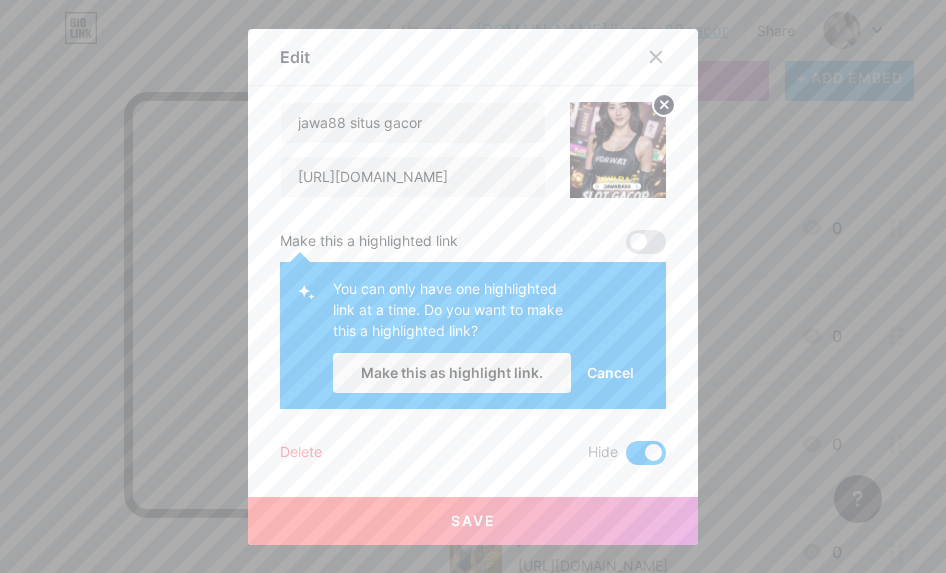 click on "Save" at bounding box center (473, 521) 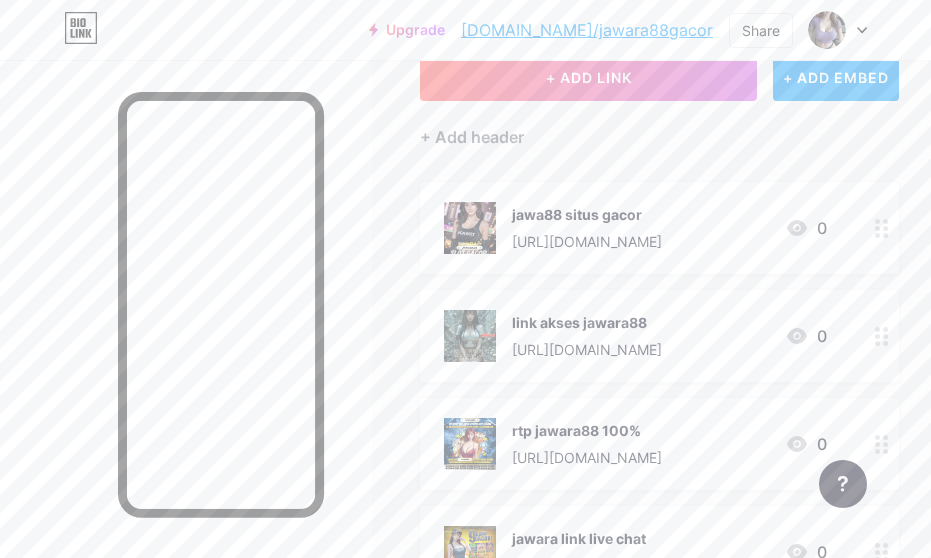 click 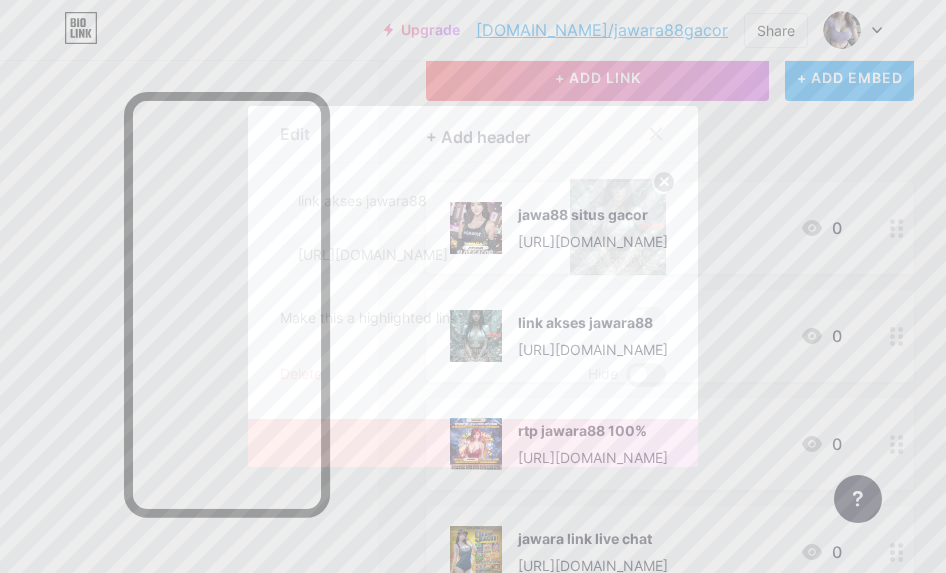 click at bounding box center [646, 375] 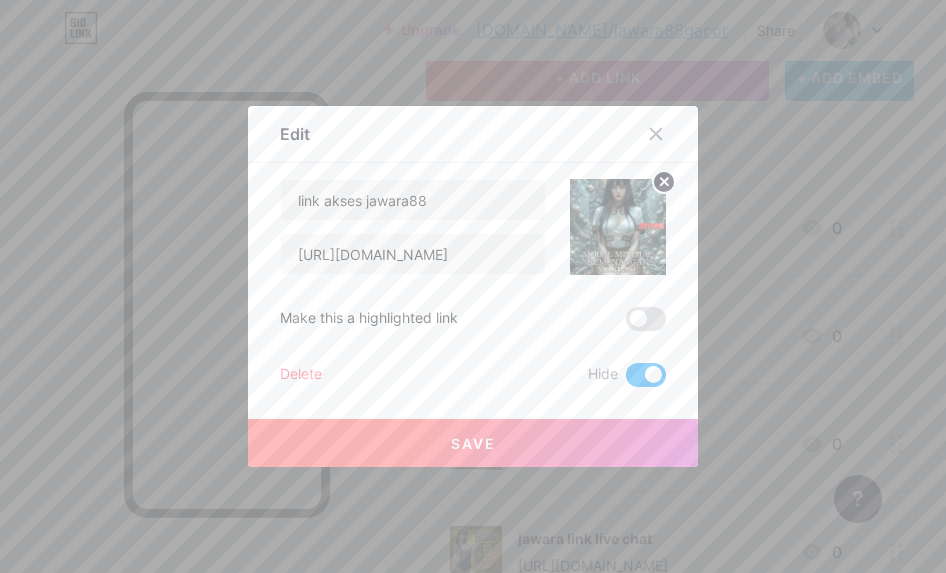 click at bounding box center [646, 319] 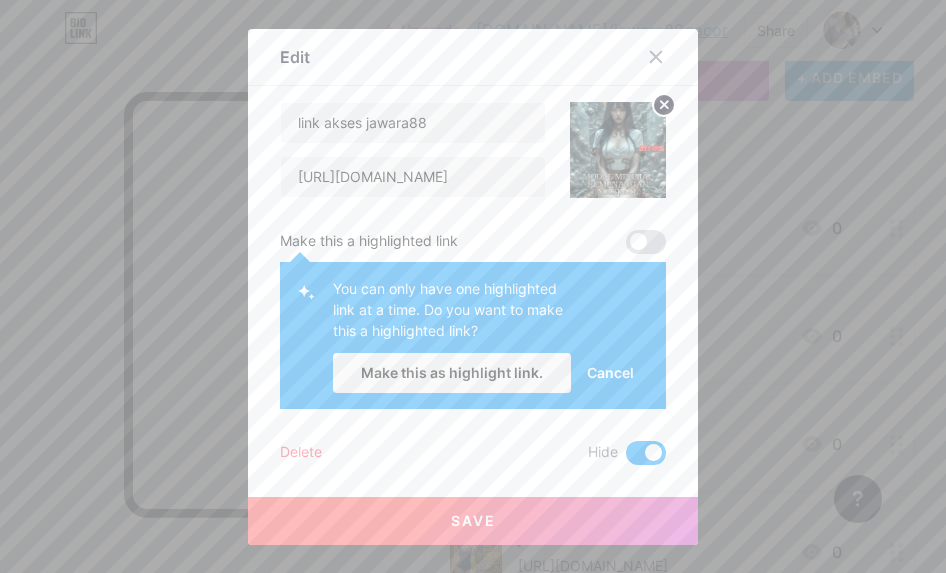 click on "link akses jawara88     [URL][DOMAIN_NAME]
Make this a highlighted link
You can only have one highlighted link at a time. Do you want to make this a highlighted link?
Make this as highlight link.
Cancel
Delete
Hide         Save" at bounding box center [473, 283] 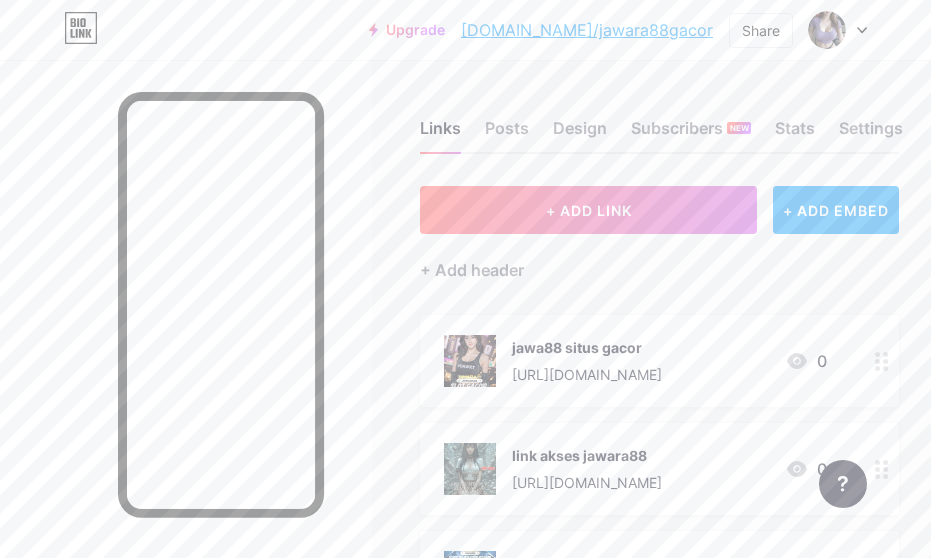 scroll, scrollTop: 133, scrollLeft: 0, axis: vertical 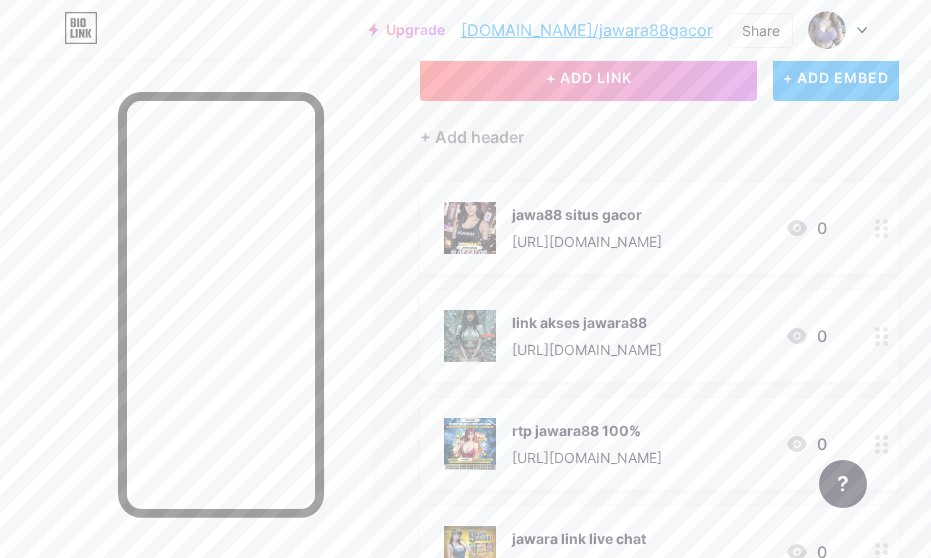 click at bounding box center [882, 336] 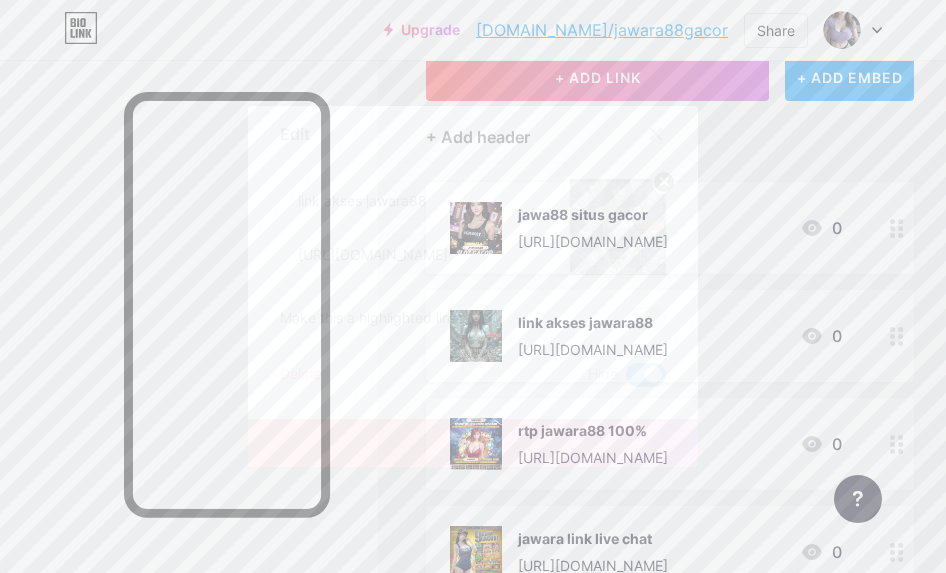 click at bounding box center [646, 375] 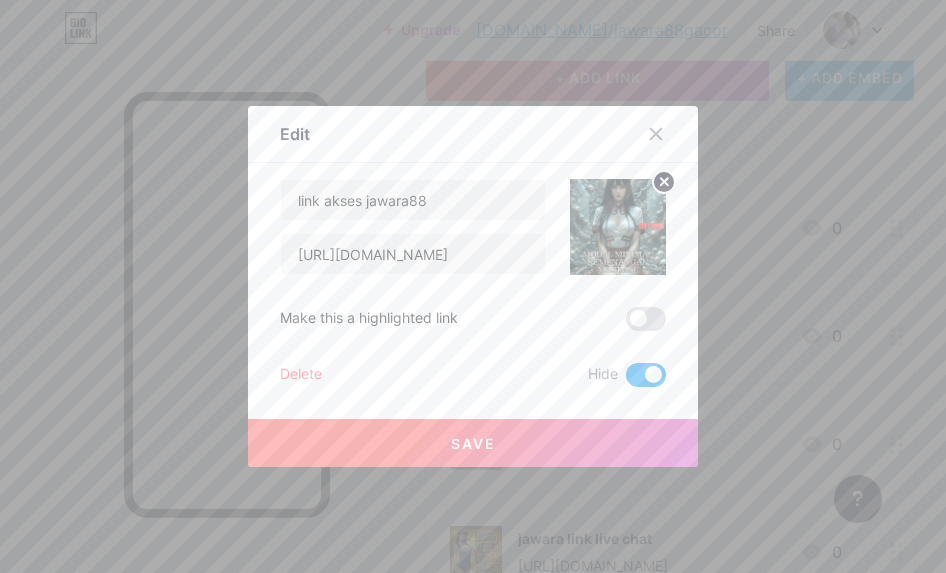 click at bounding box center (626, 380) 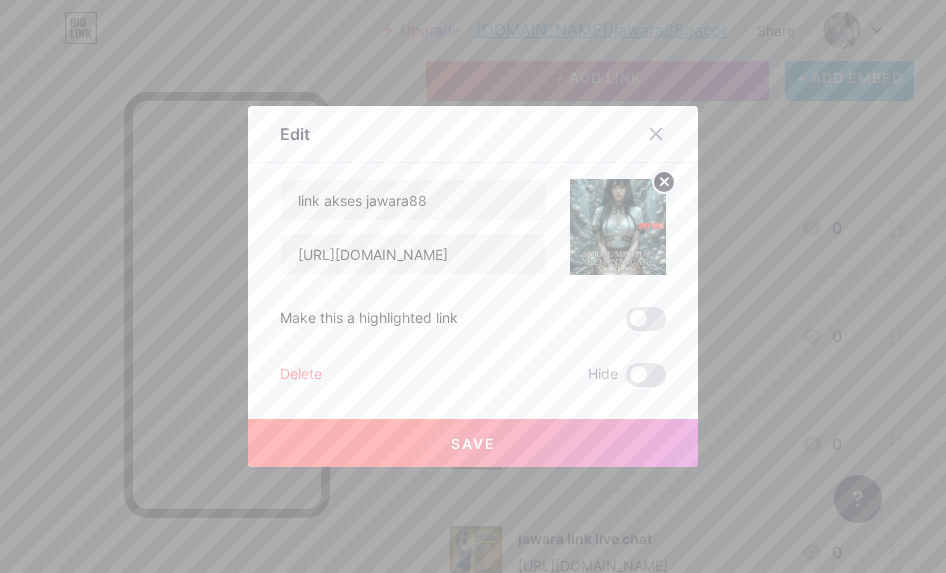 click at bounding box center (646, 319) 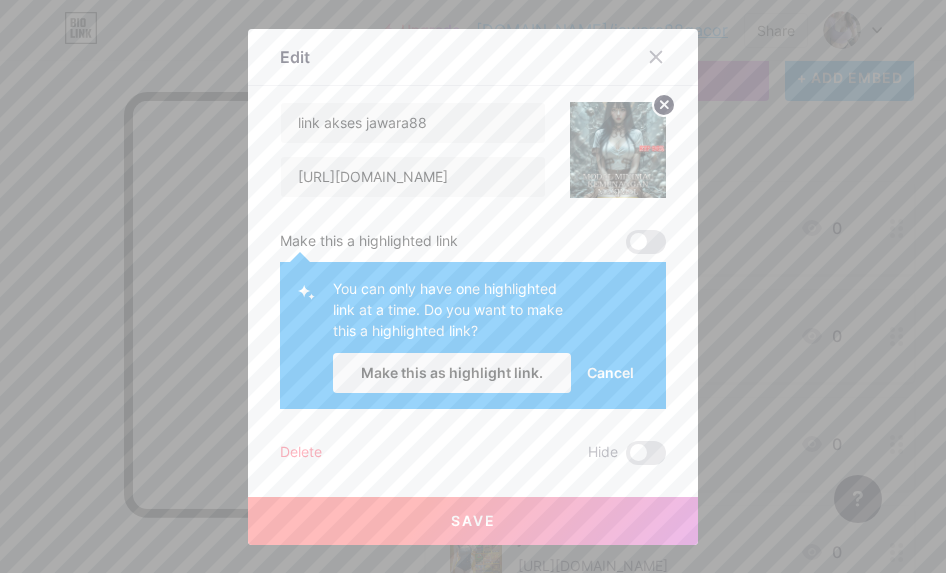 click at bounding box center (646, 242) 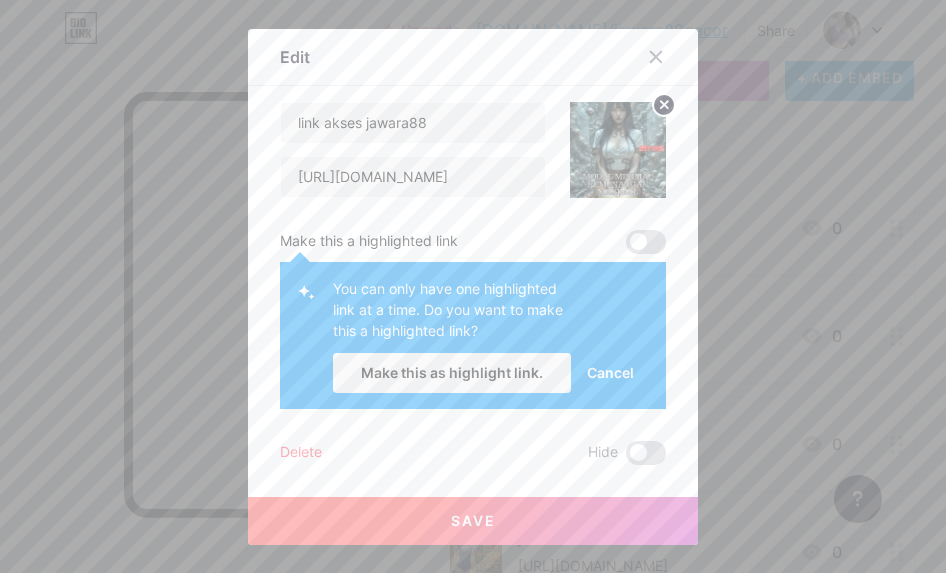 click on "Save" at bounding box center [473, 521] 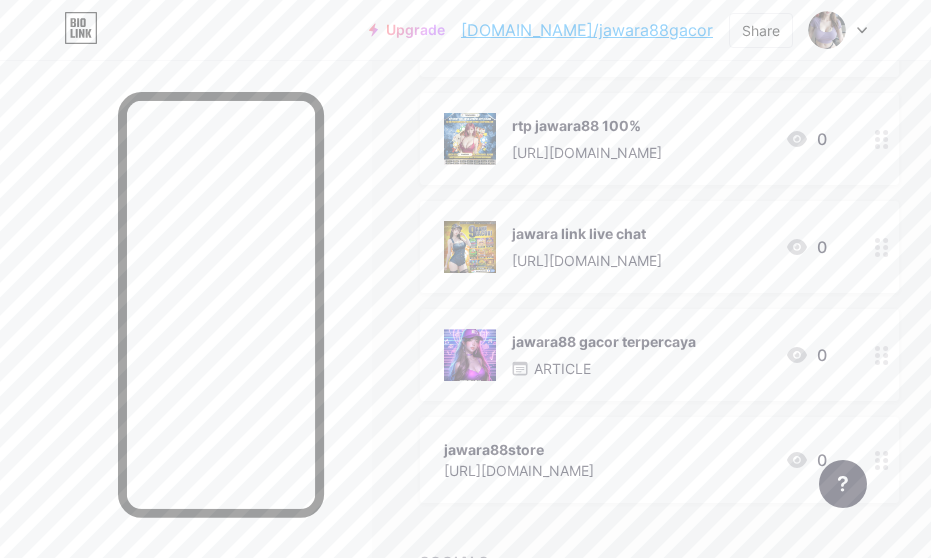 scroll, scrollTop: 482, scrollLeft: 0, axis: vertical 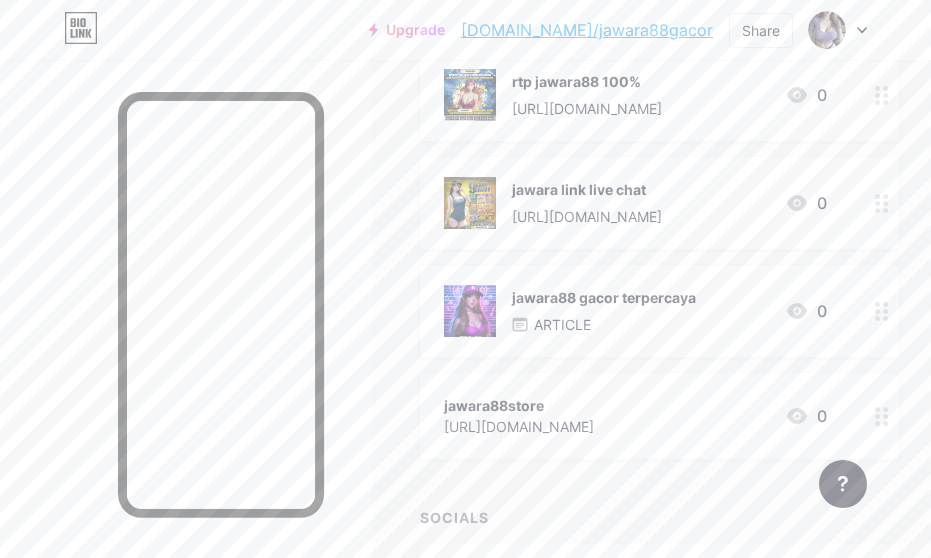 click at bounding box center [882, 416] 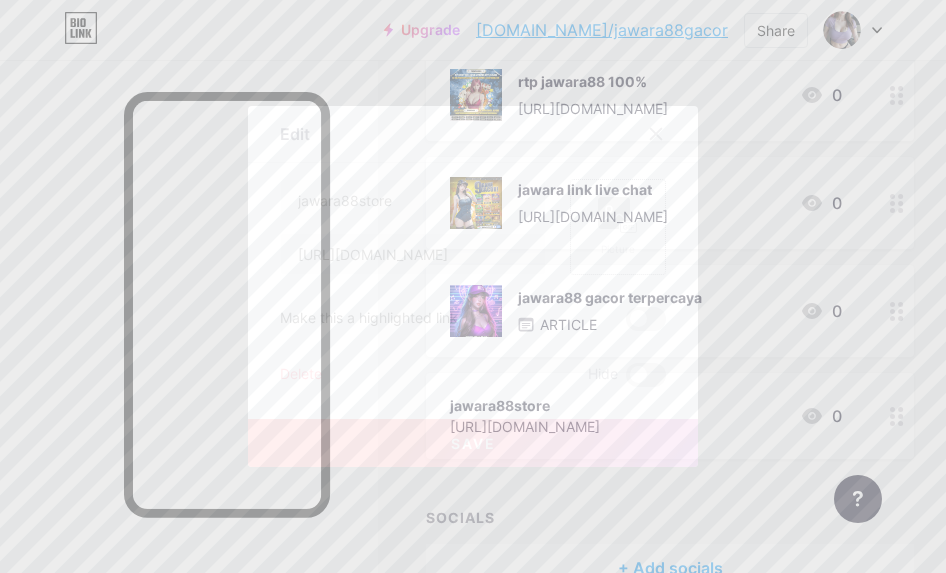click 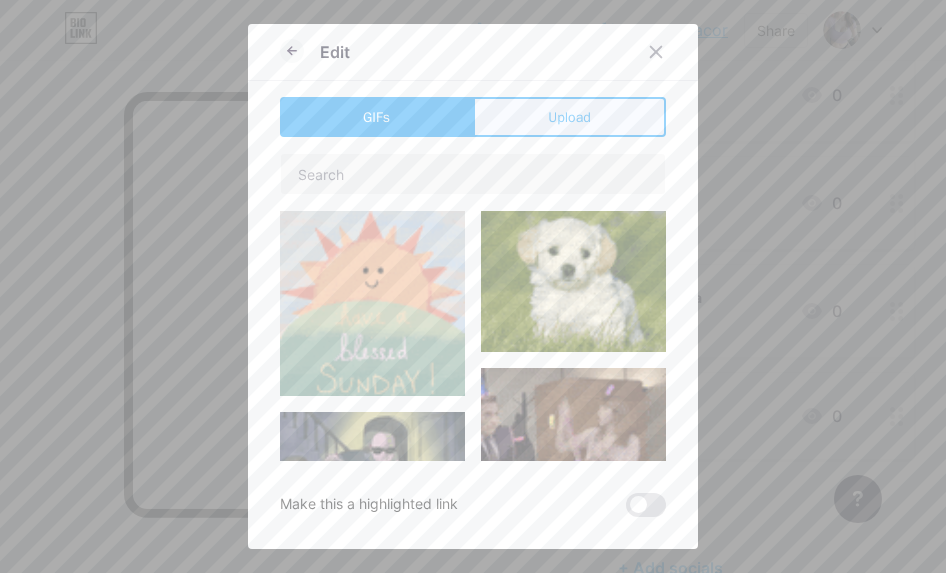 click on "Upload" at bounding box center [569, 117] 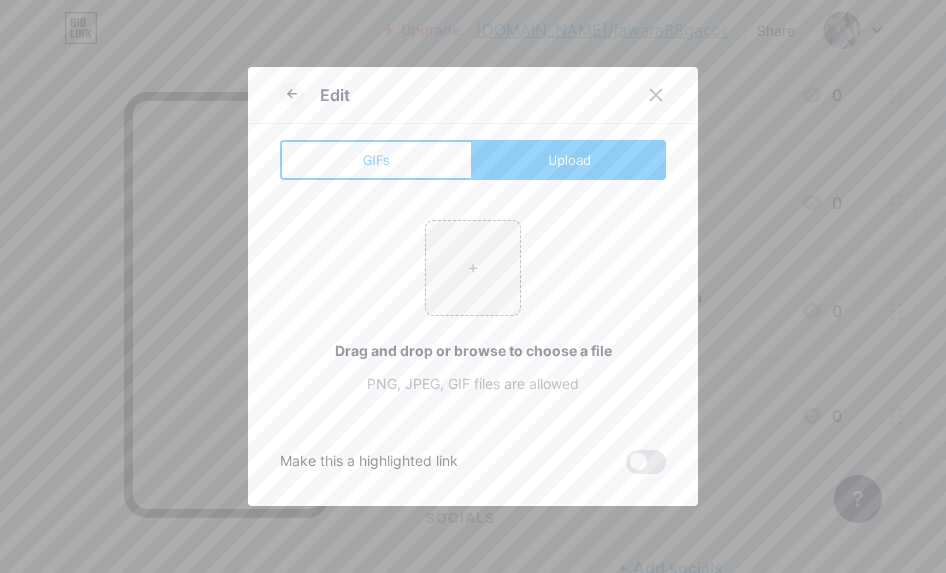 click on "Upload" at bounding box center (569, 160) 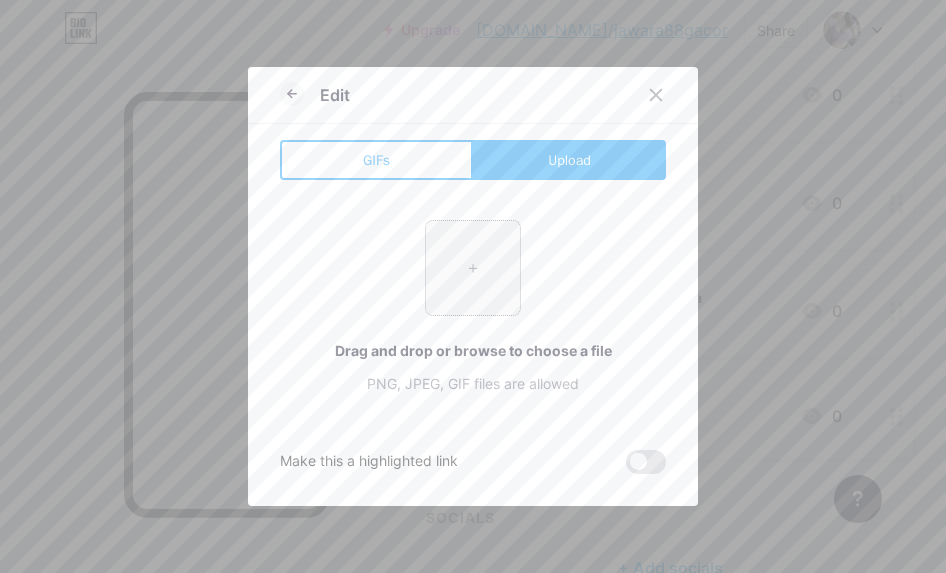 click at bounding box center [473, 268] 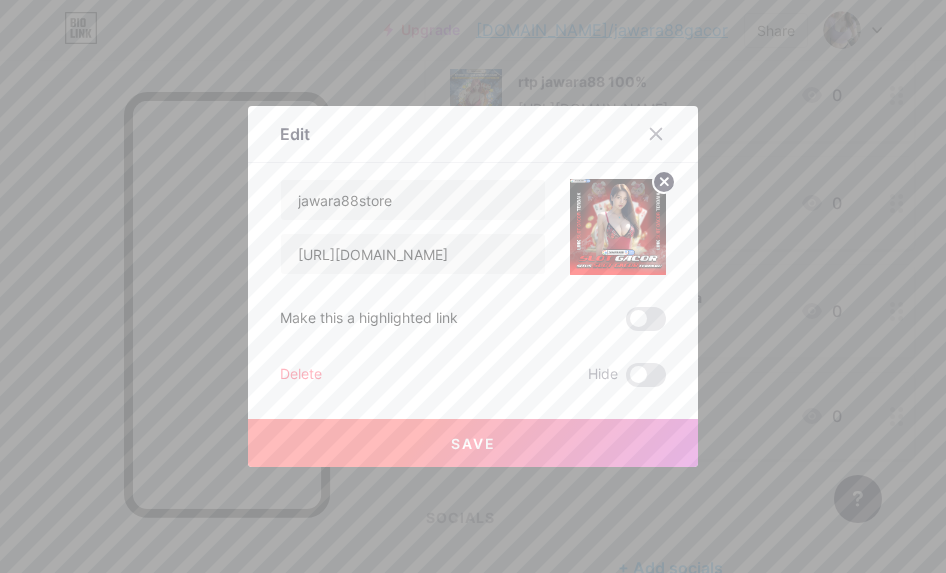 click at bounding box center (646, 319) 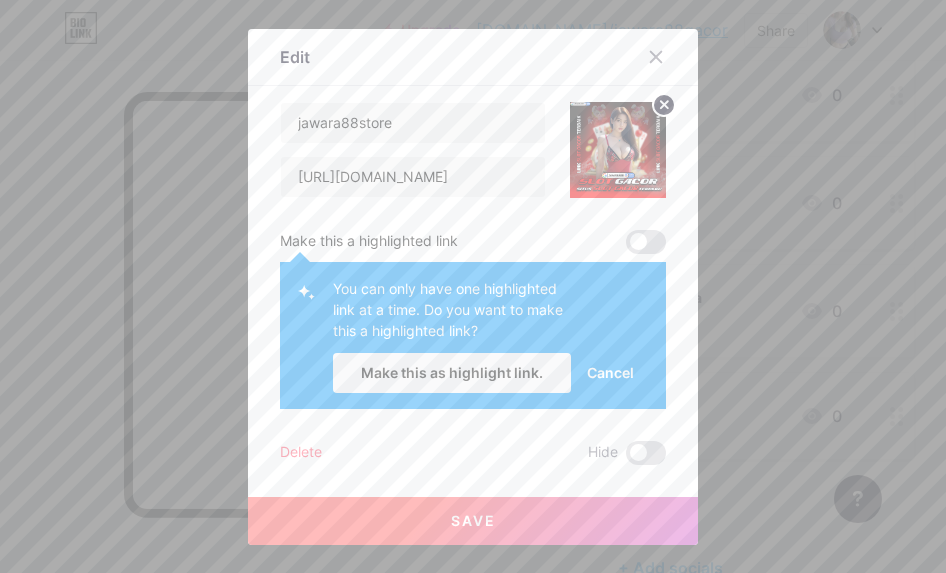 click on "Save" at bounding box center (473, 520) 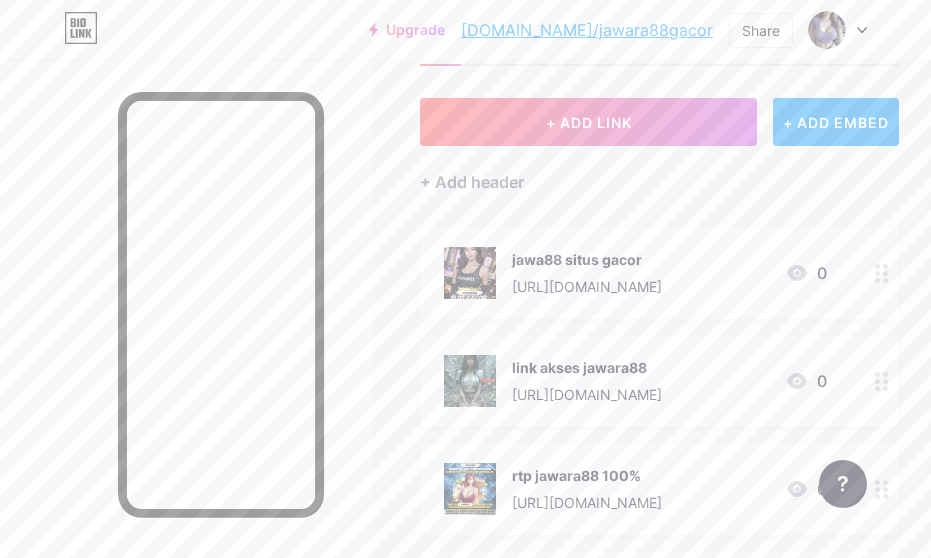 scroll, scrollTop: 0, scrollLeft: 0, axis: both 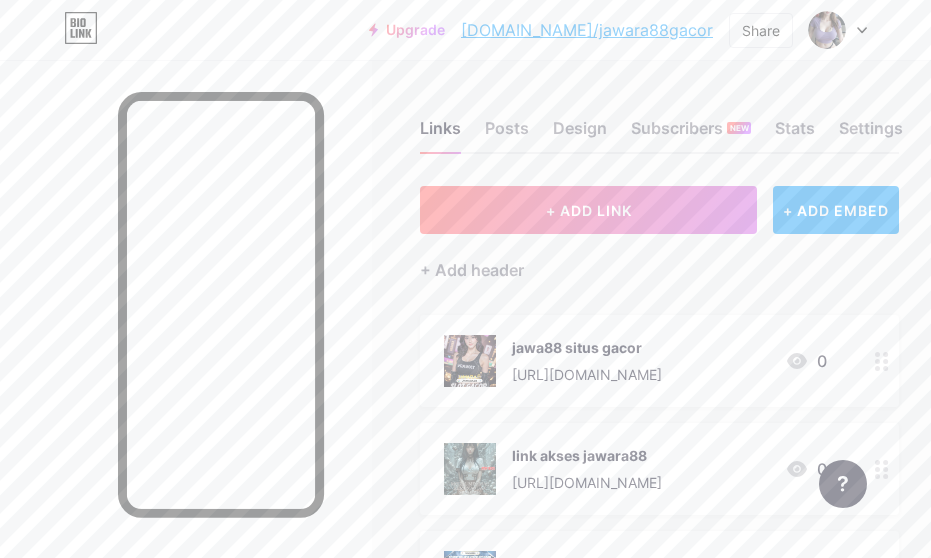 click 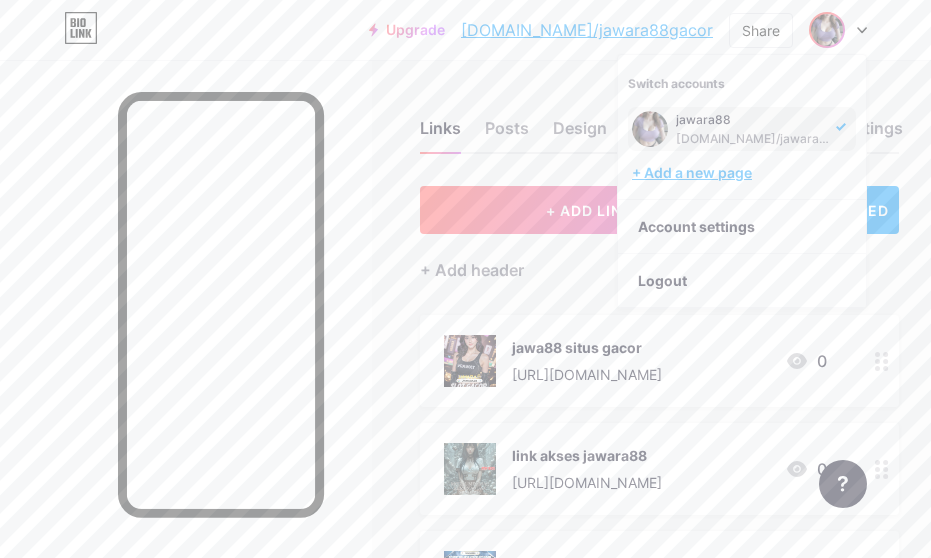 click on "+ Add a new page" at bounding box center (744, 173) 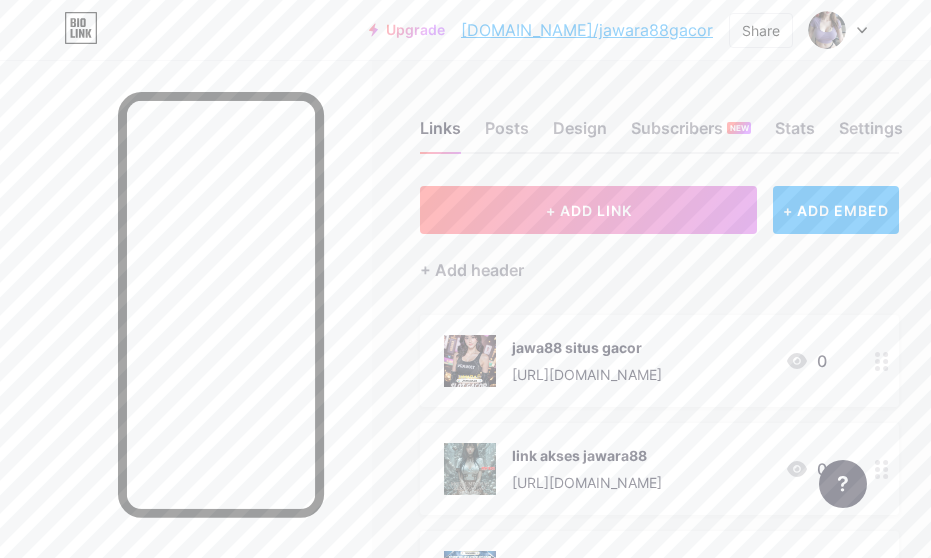 click at bounding box center (838, 30) 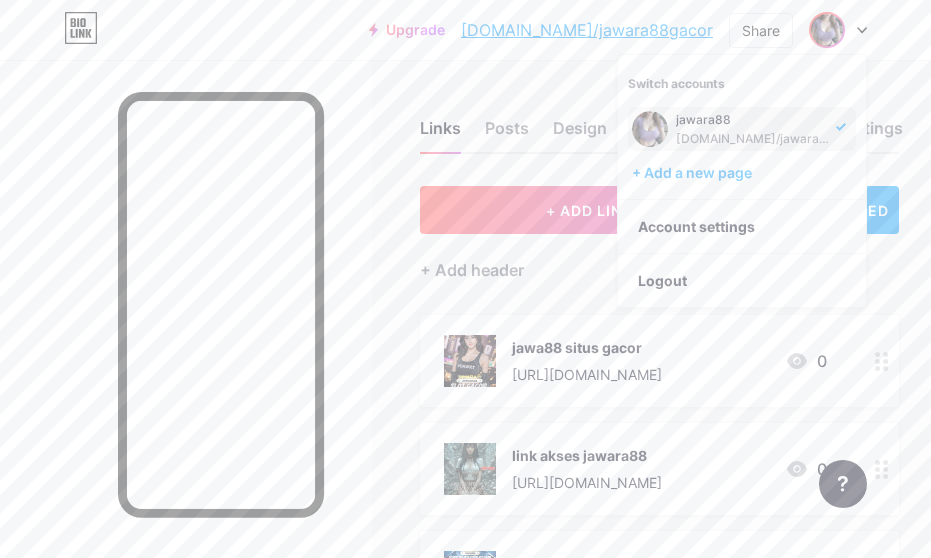 click on "[DOMAIN_NAME]/jawara88gacor" at bounding box center [753, 139] 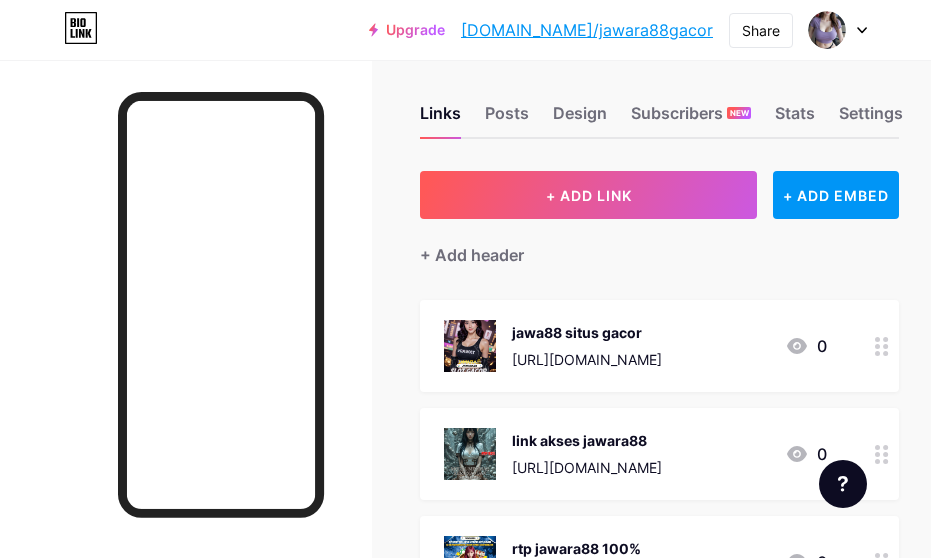 scroll, scrollTop: 0, scrollLeft: 0, axis: both 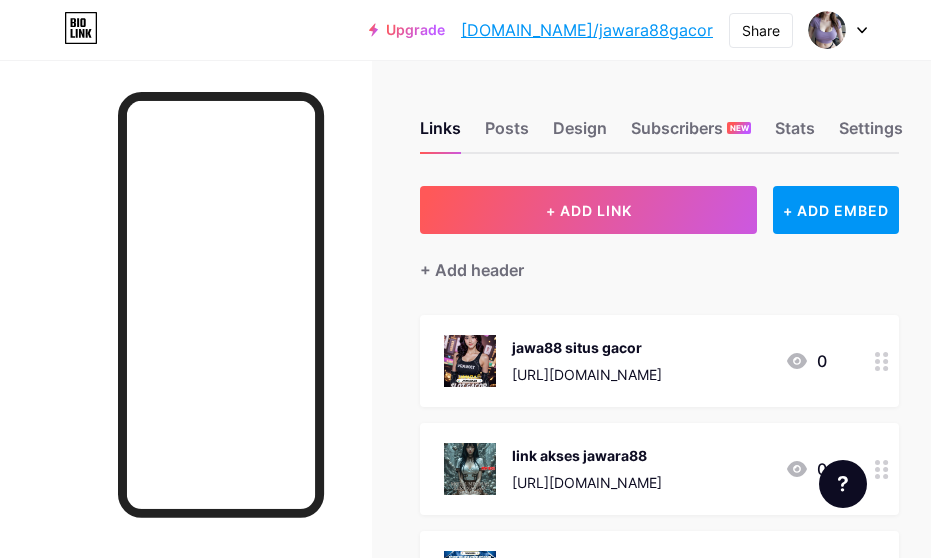 click on "[DOMAIN_NAME]/jawara88gacor" at bounding box center [587, 30] 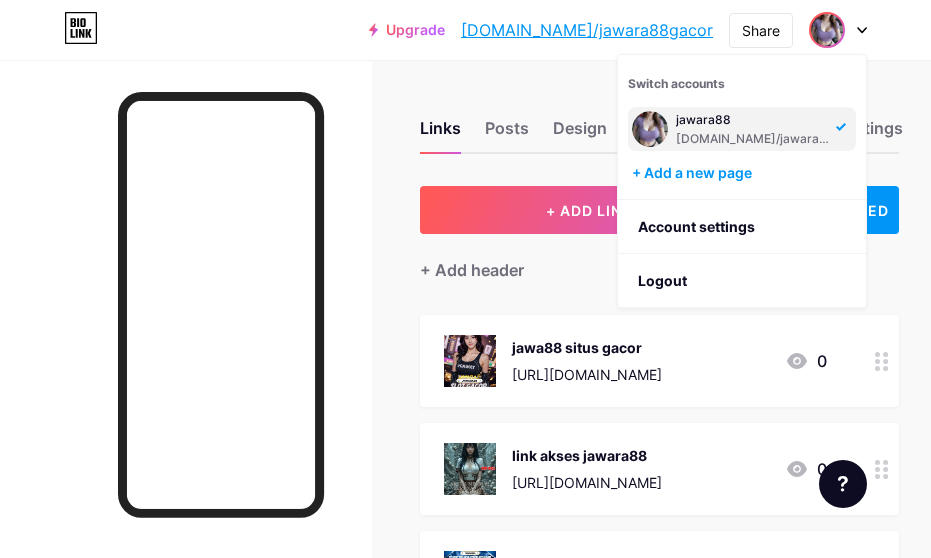 click on "jawara88   bio.link/jawara88gacor" at bounding box center [753, 129] 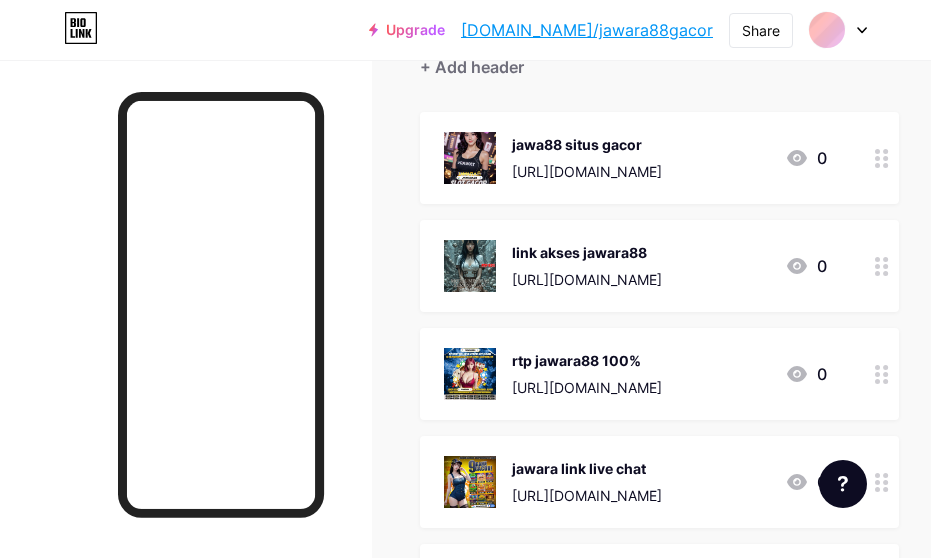 scroll, scrollTop: 0, scrollLeft: 0, axis: both 